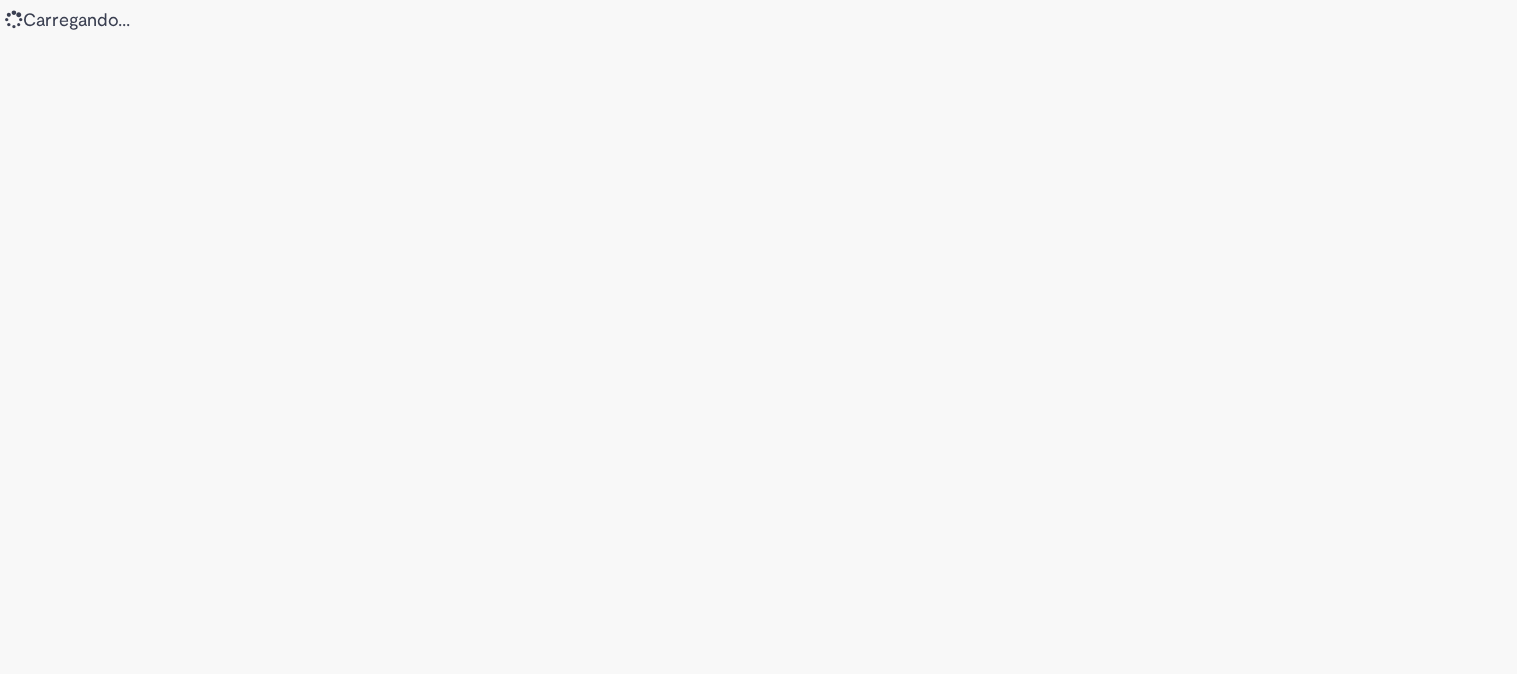 scroll, scrollTop: 0, scrollLeft: 0, axis: both 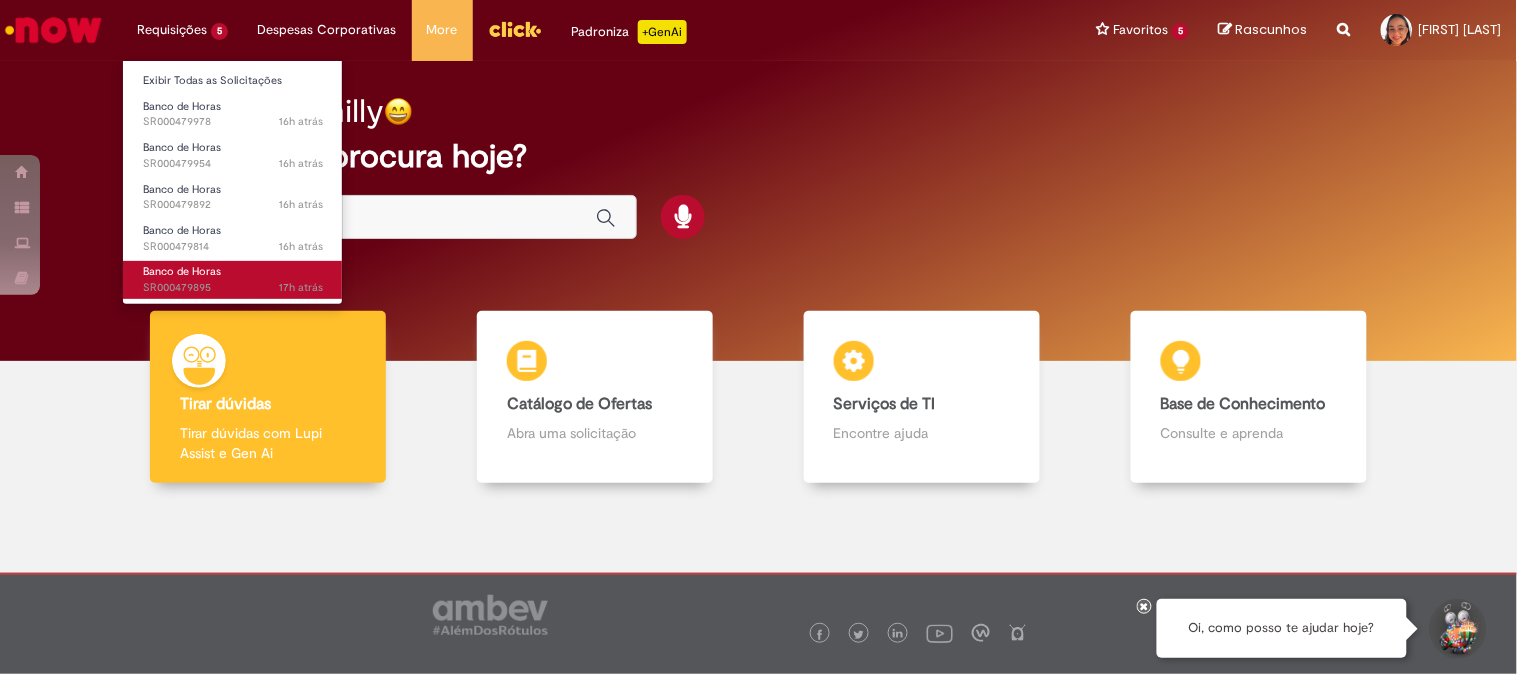 click on "Banco de Horas
17h atrás 17 horas atrás  SR000479895" at bounding box center [233, 279] 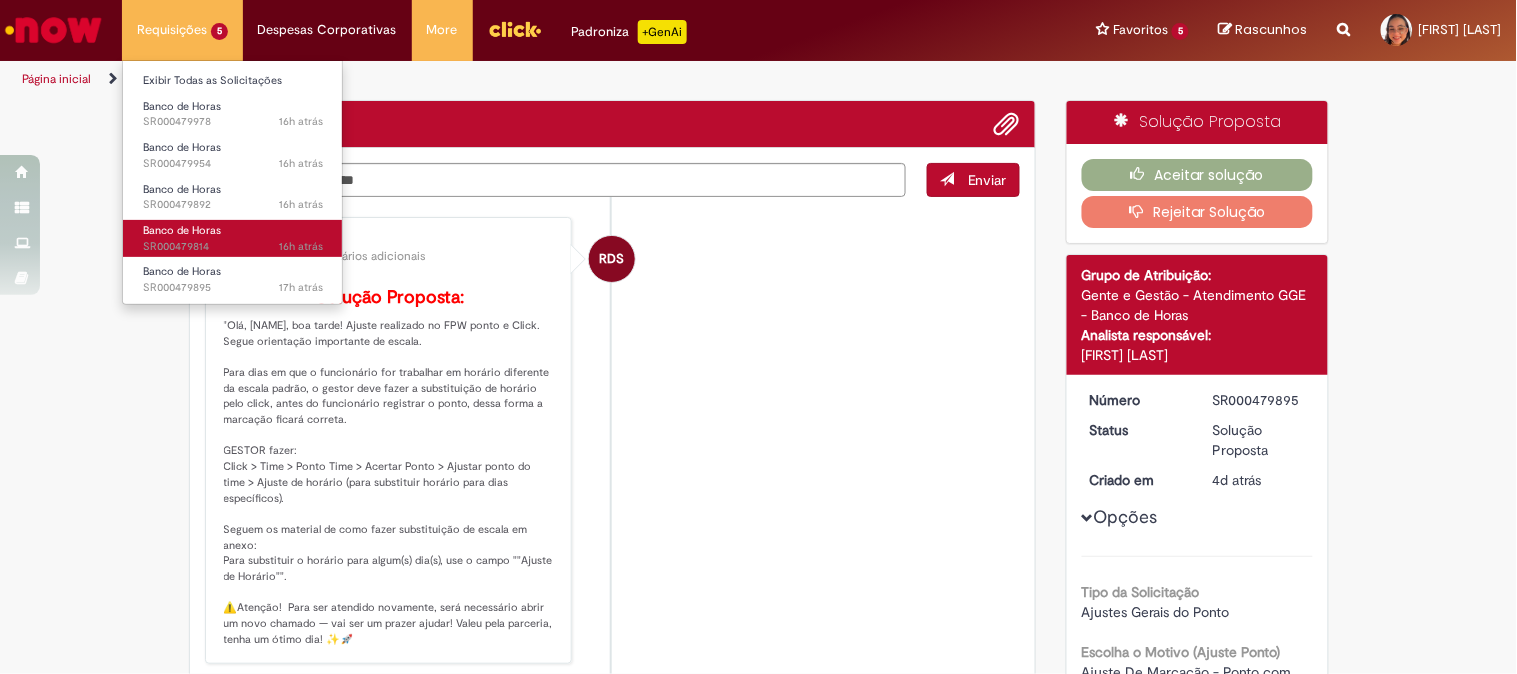 click on "16h atrás 16 horas atrás  SR000479814" at bounding box center [233, 247] 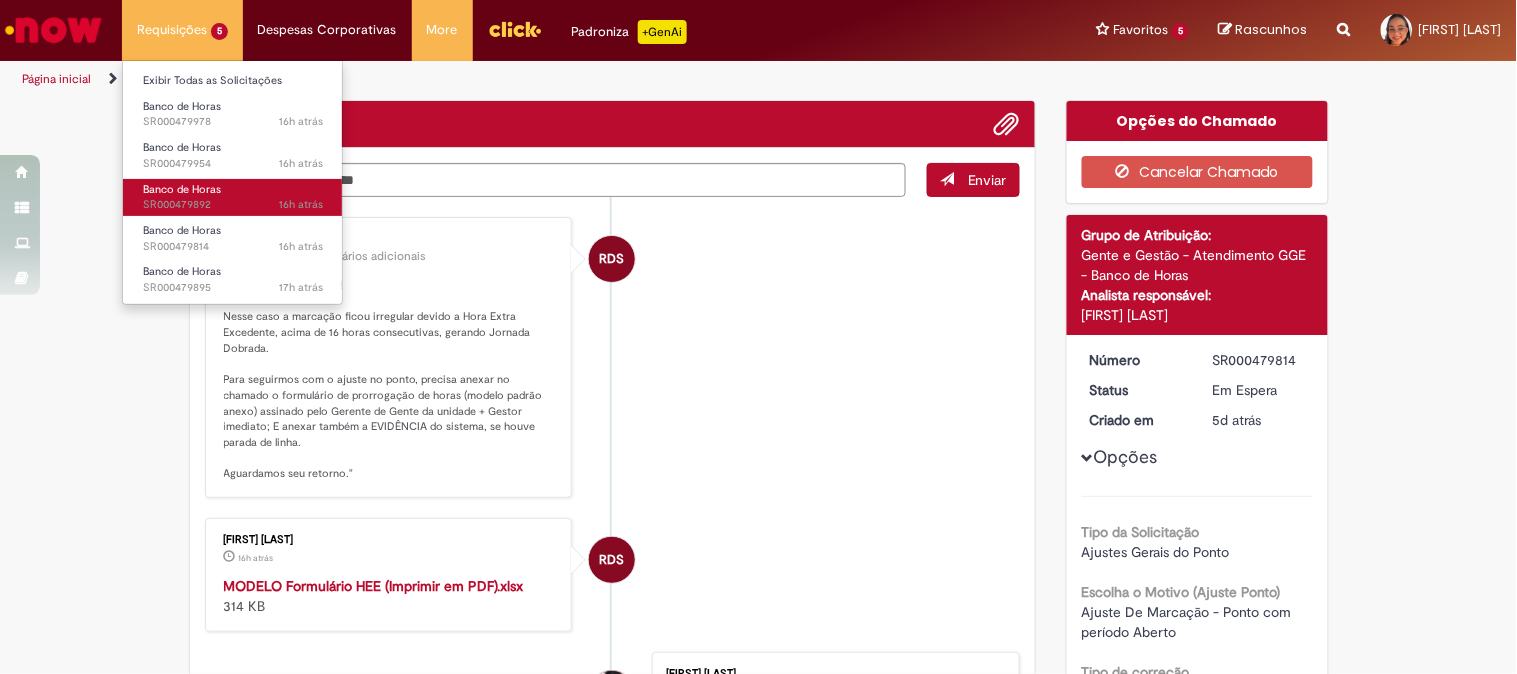 click on "16h atrás 16 horas atrás  SR000479892" at bounding box center (233, 205) 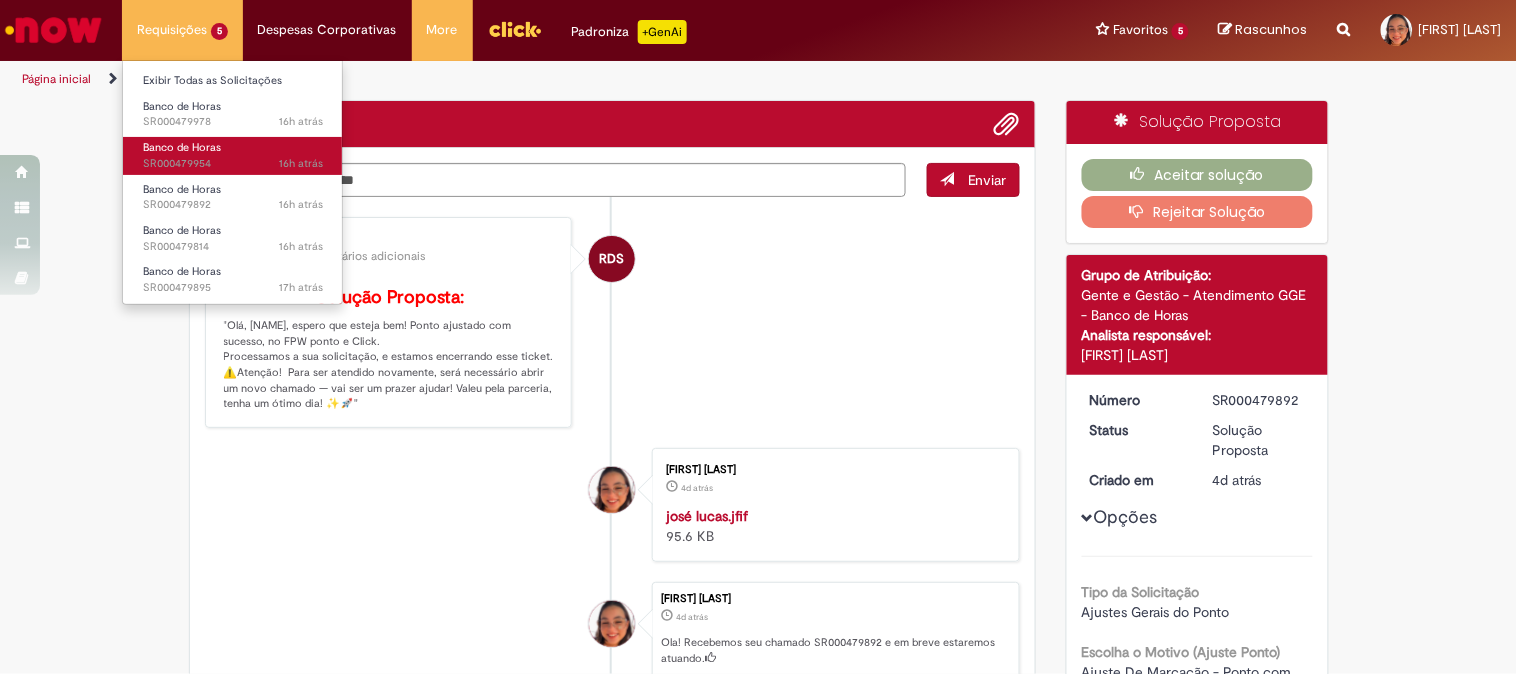 click on "Banco de Horas
16h atrás 16 horas atrás  SR000479954" at bounding box center [233, 155] 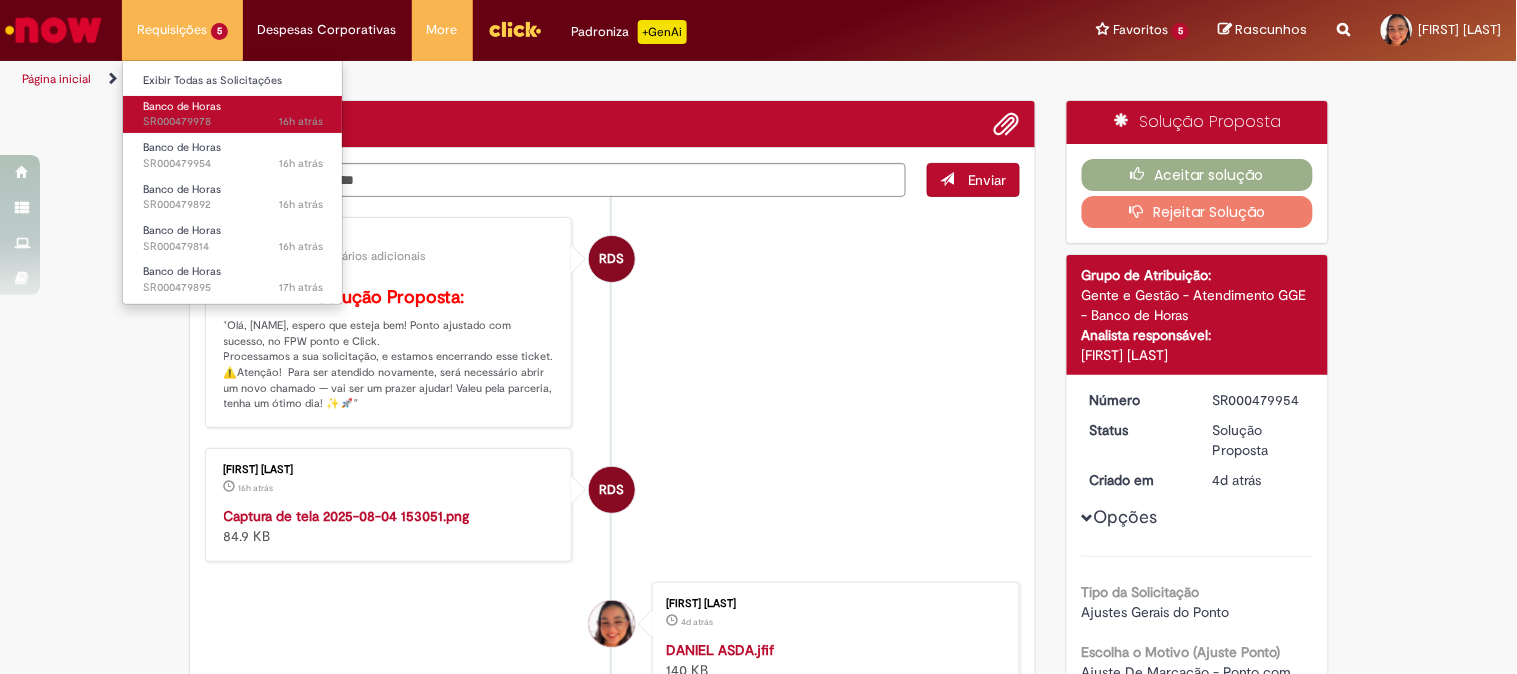 click on "16h atrás 16 horas atrás  SR000479978" at bounding box center [233, 122] 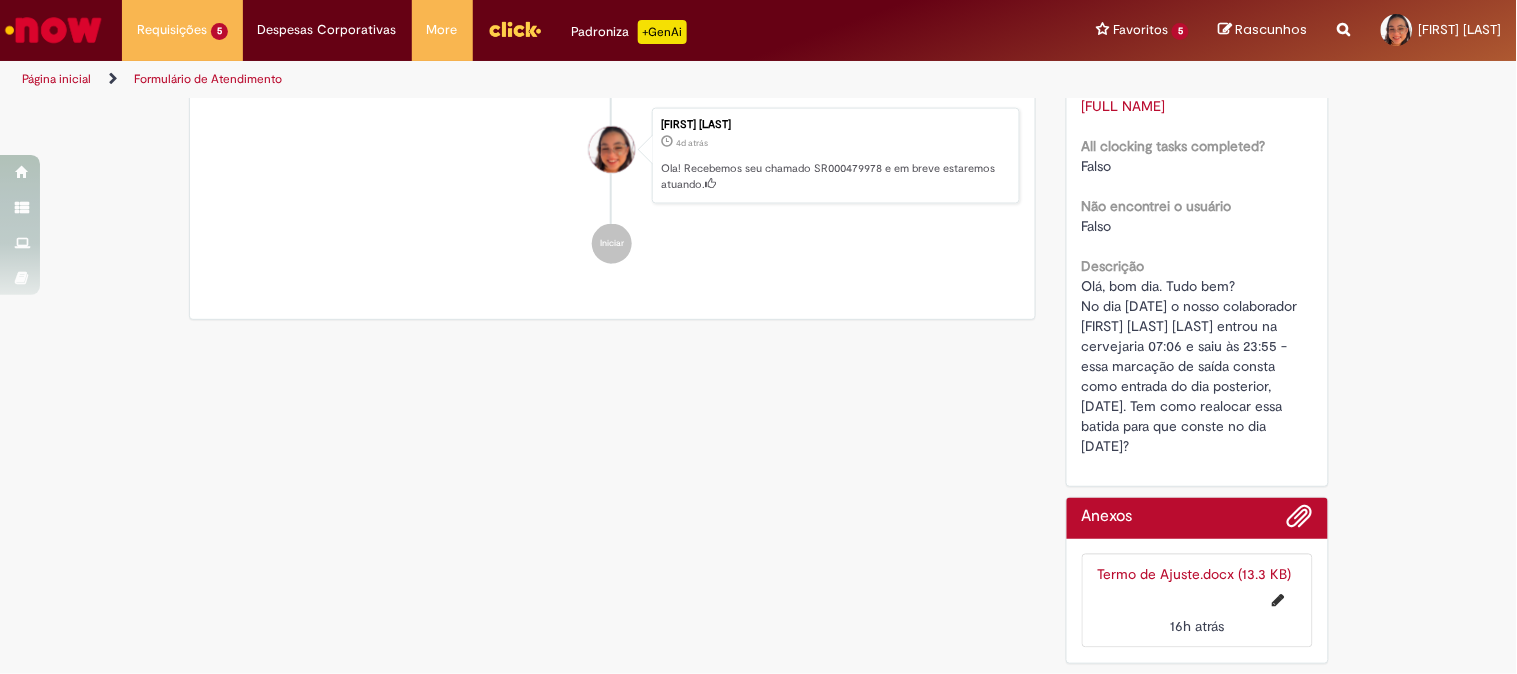 scroll, scrollTop: 772, scrollLeft: 0, axis: vertical 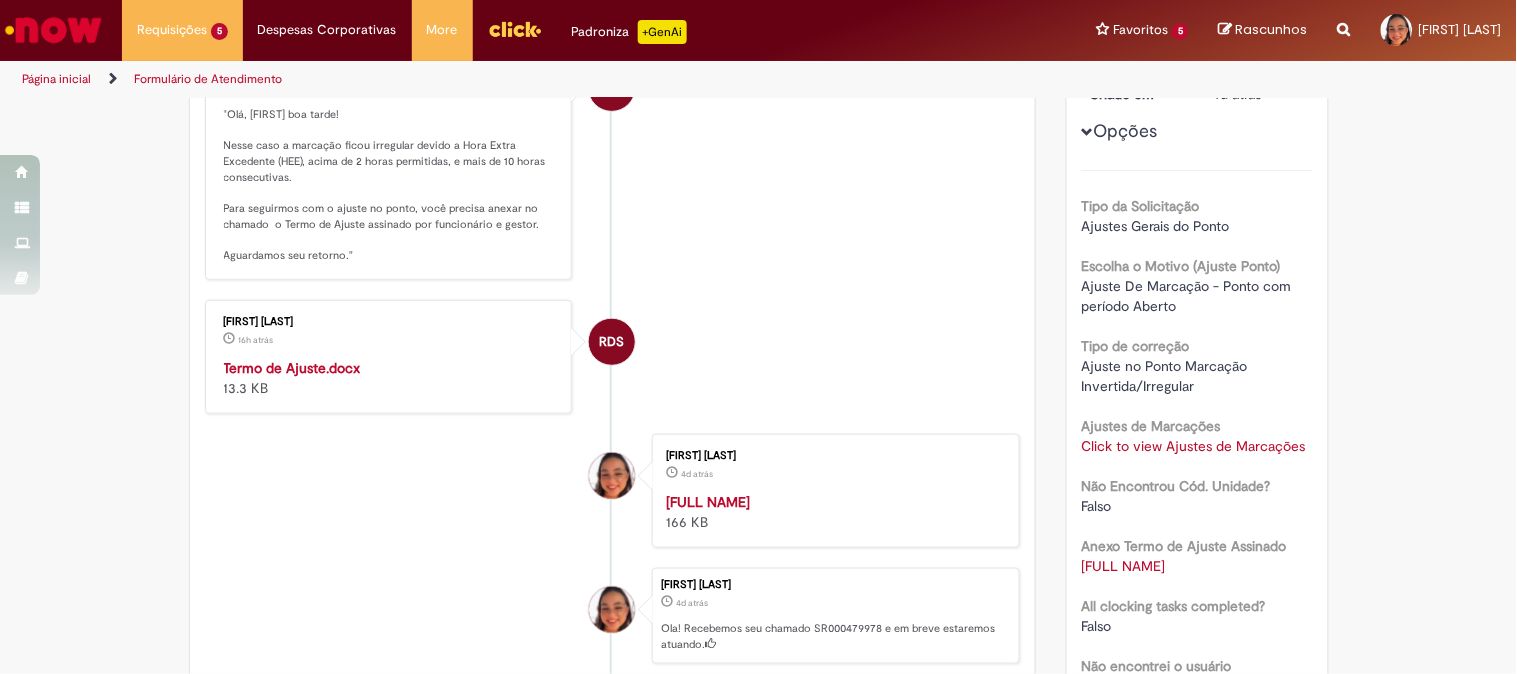 click on "Click to view Ajustes de Marcações" at bounding box center [1194, 446] 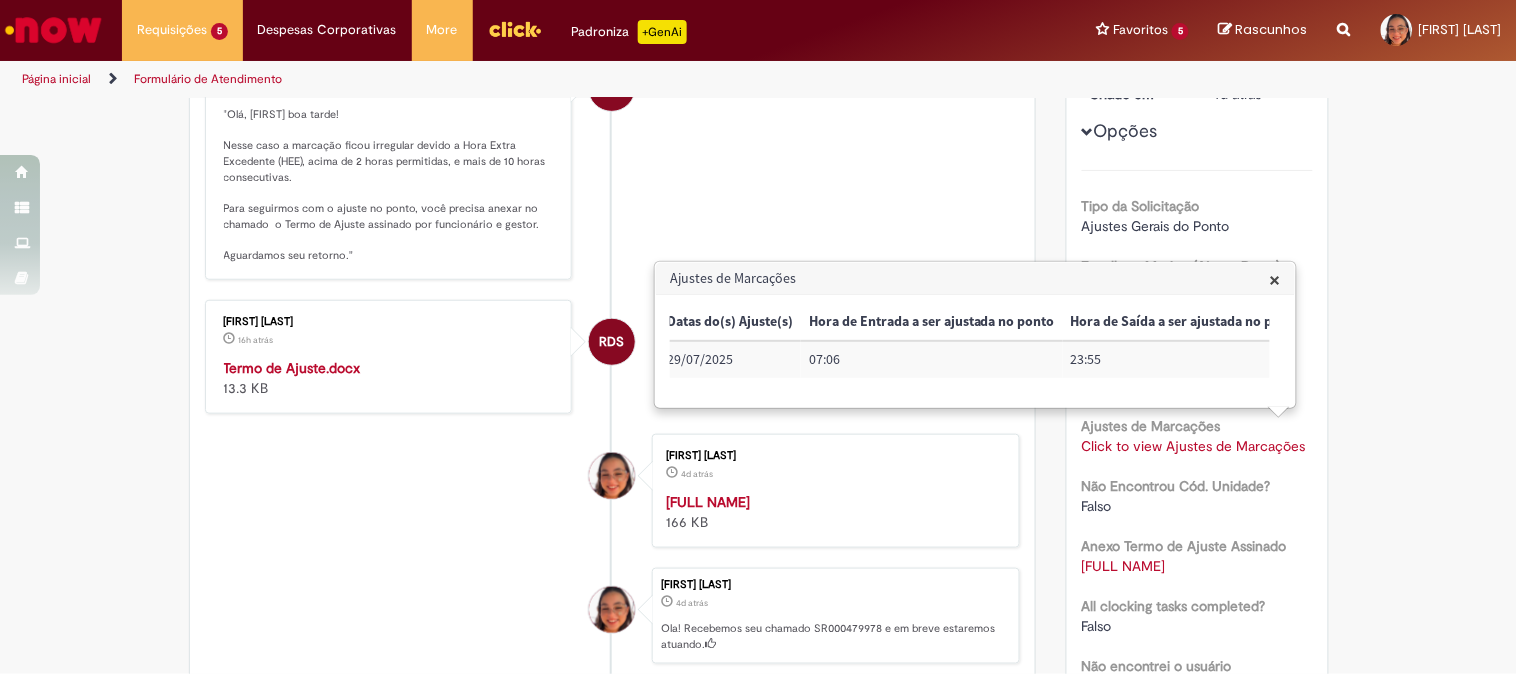 scroll, scrollTop: 0, scrollLeft: 453, axis: horizontal 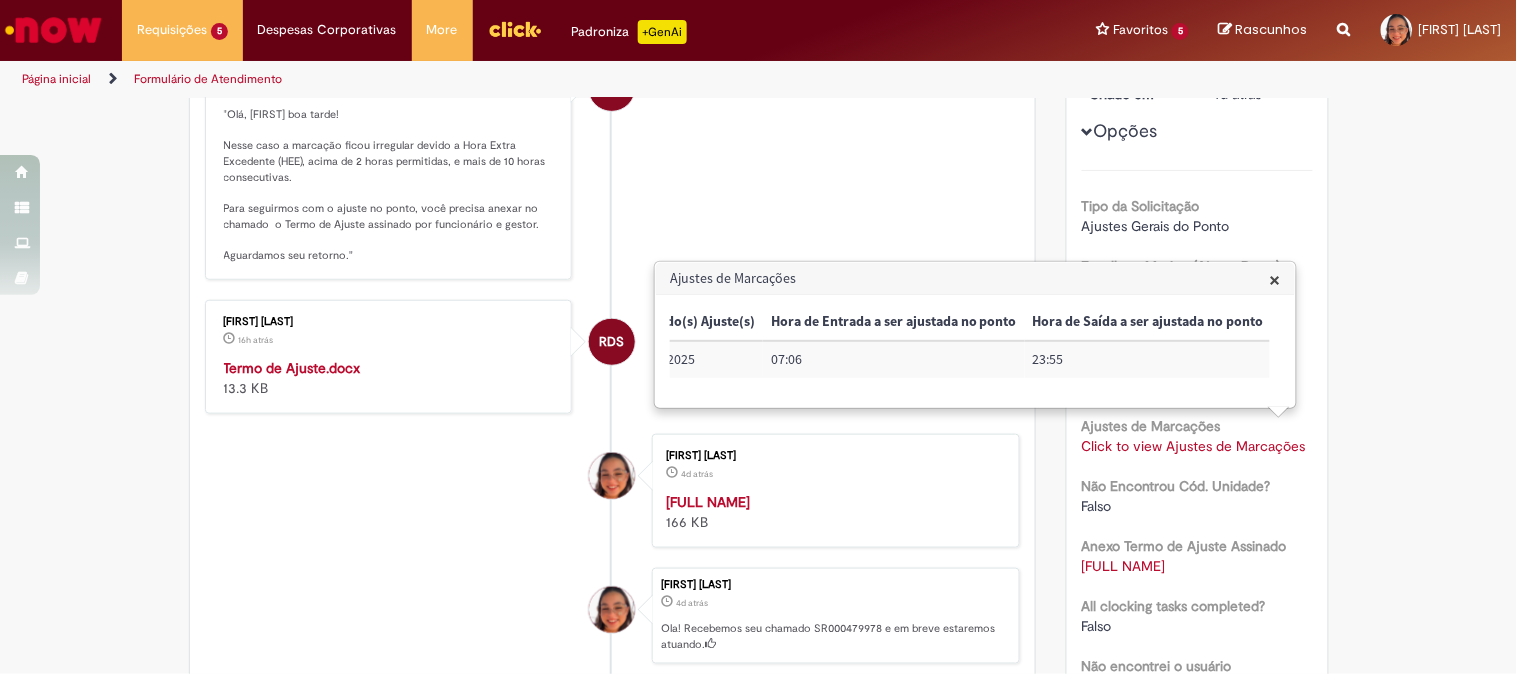 click on "×" at bounding box center (1275, 279) 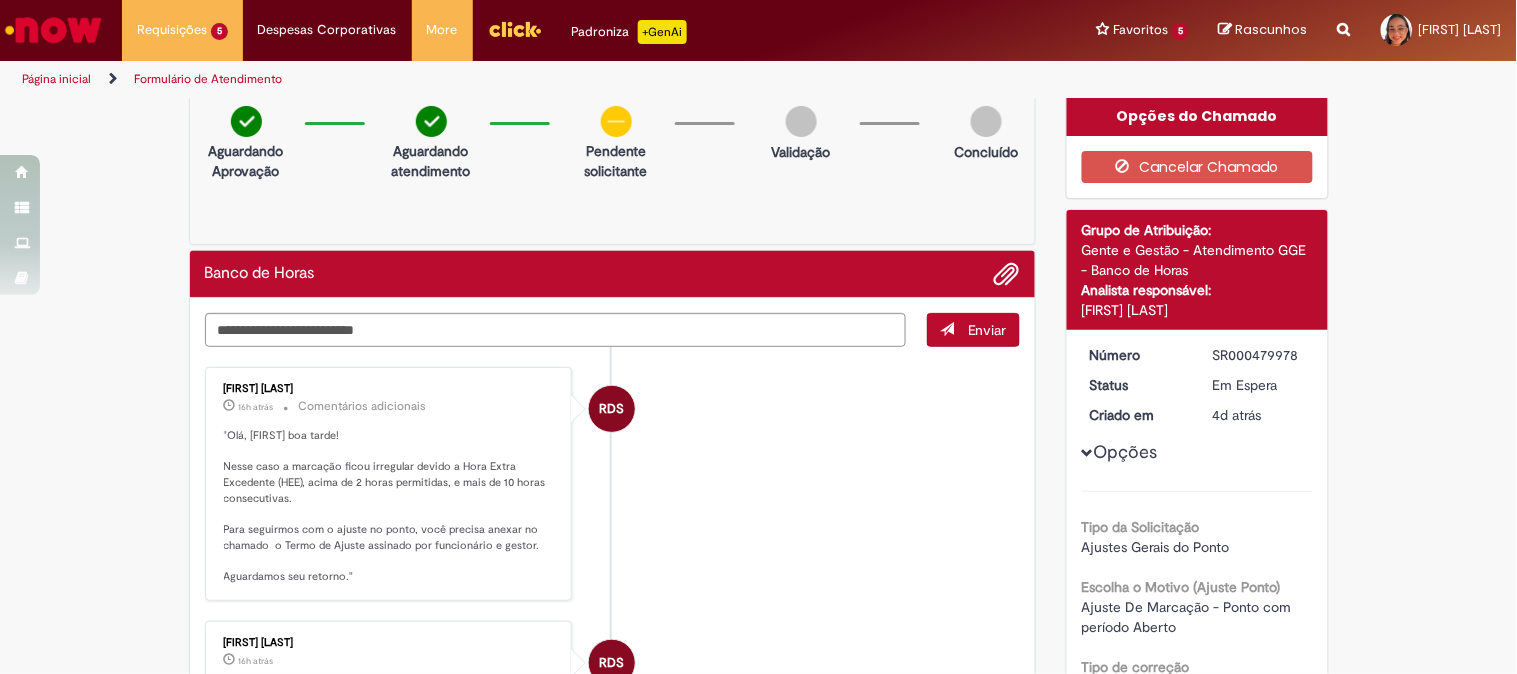 scroll, scrollTop: 0, scrollLeft: 0, axis: both 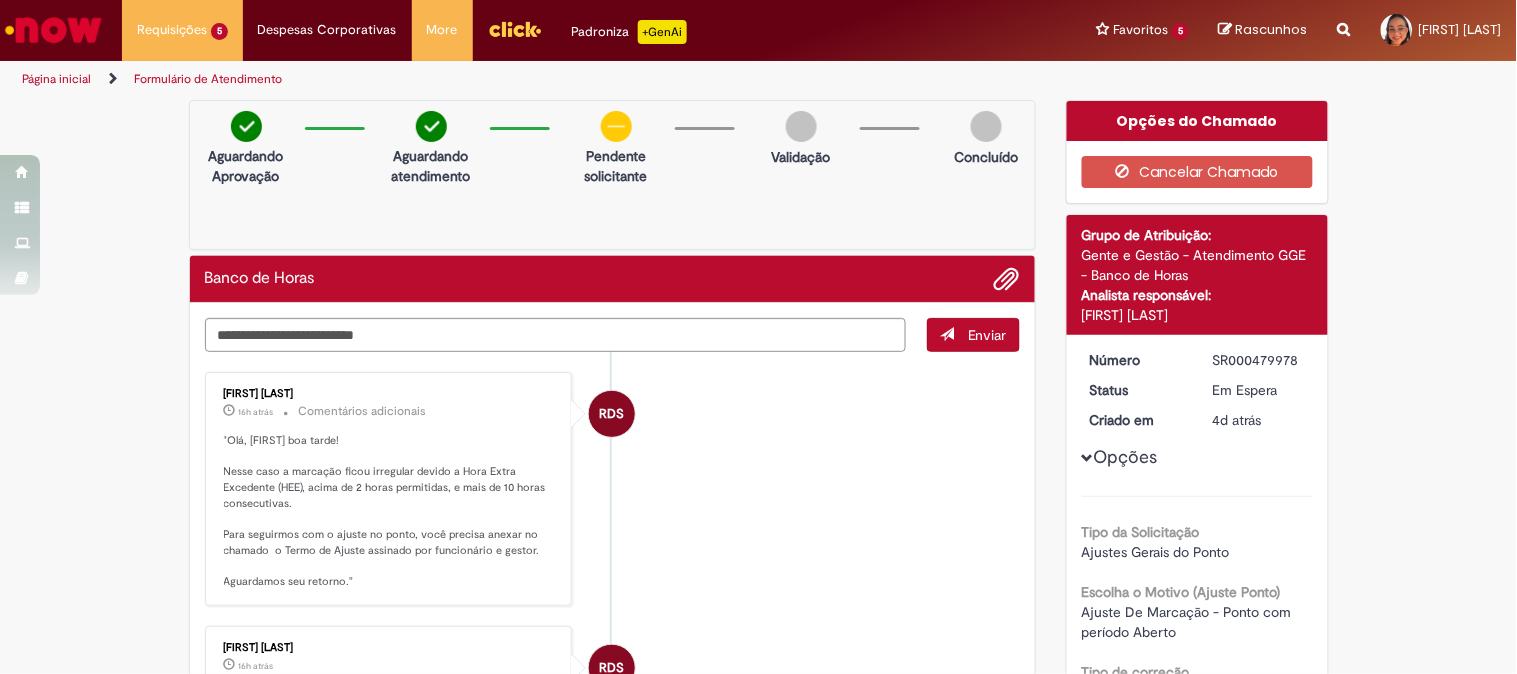 click on "Verificar Código de Barras
Aguardando Aprovação
Aguardando atendimento
Clique para exibir         Pendente solicitante
Validação
Concluído
Banco de Horas
Enviar
RDS
[FIRST] [LAST]
16h atrás 16 horas atrás     Comentários adicionais
RDS" at bounding box center [758, 780] 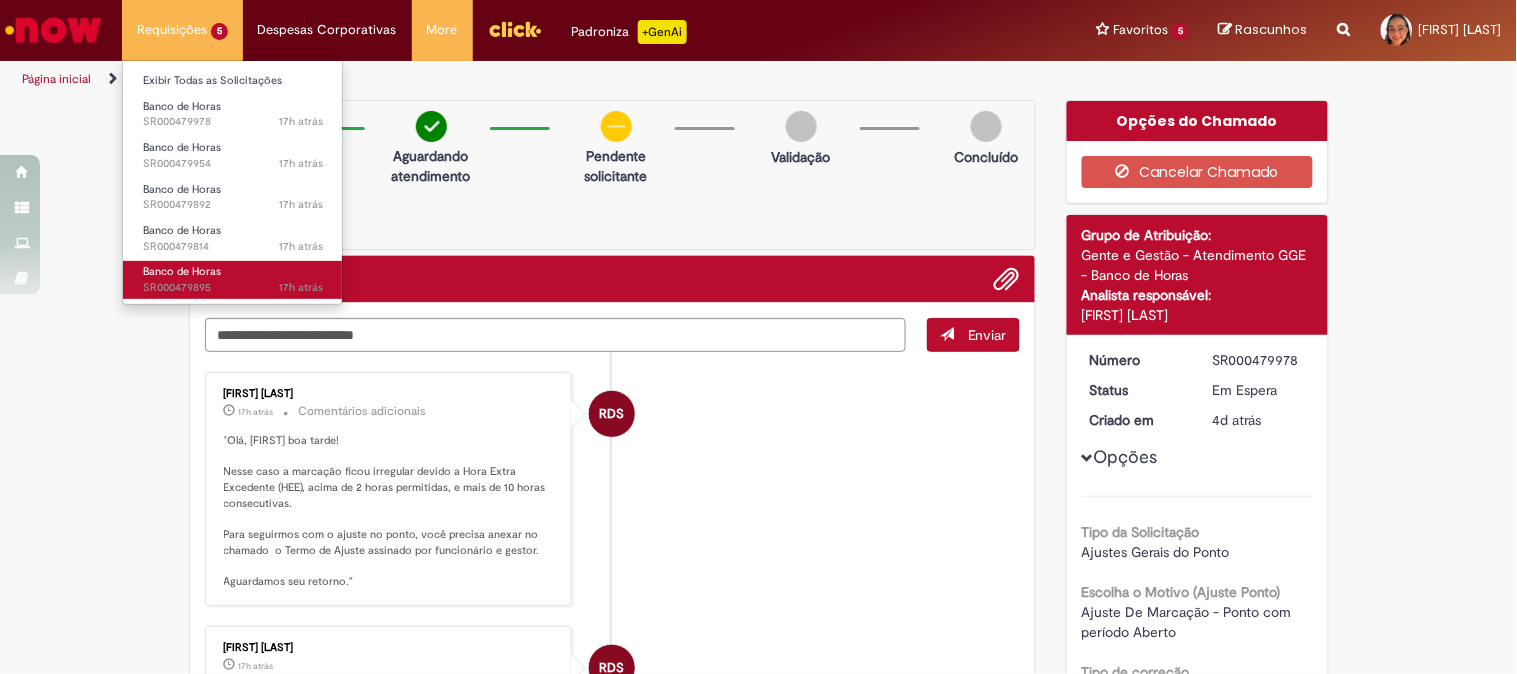 click on "Banco de Horas
17h atrás 17 horas atrás  SR000479895" at bounding box center (233, 279) 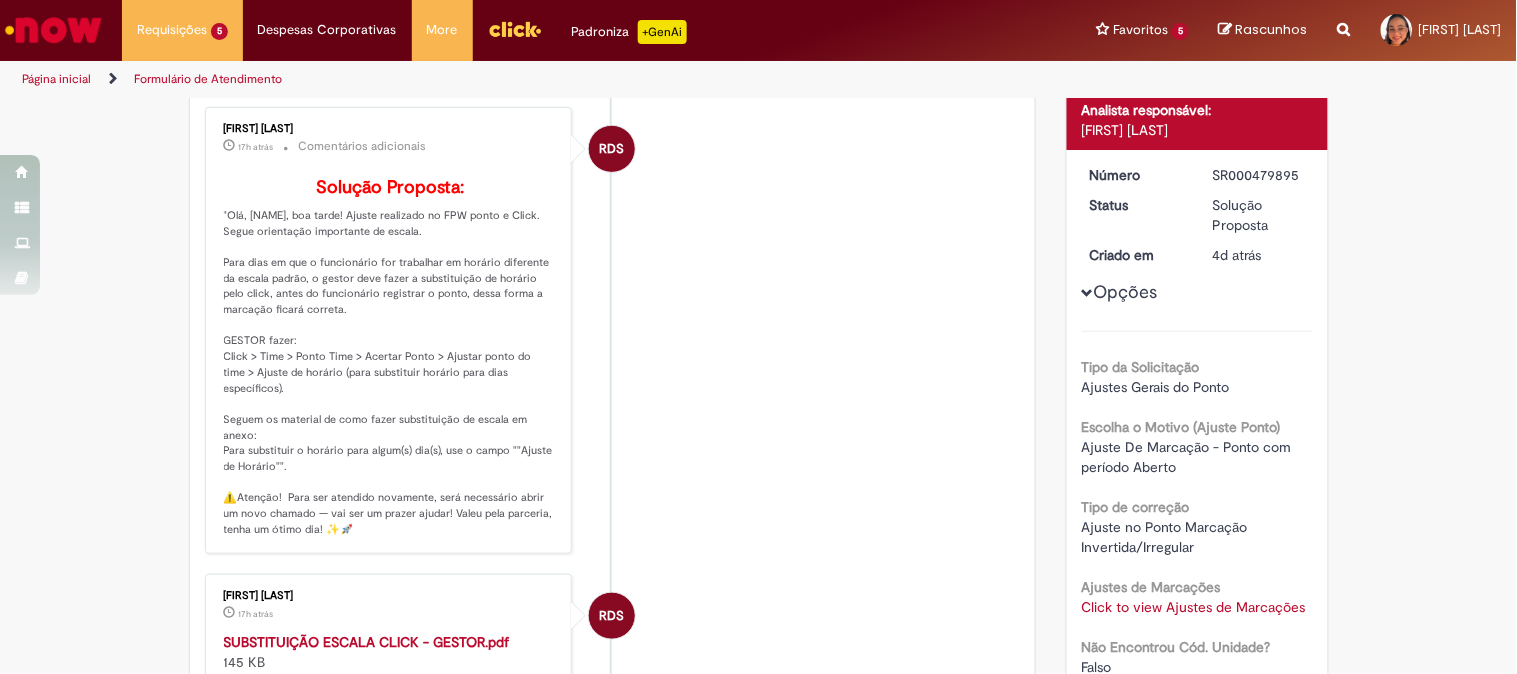 scroll, scrollTop: 336, scrollLeft: 0, axis: vertical 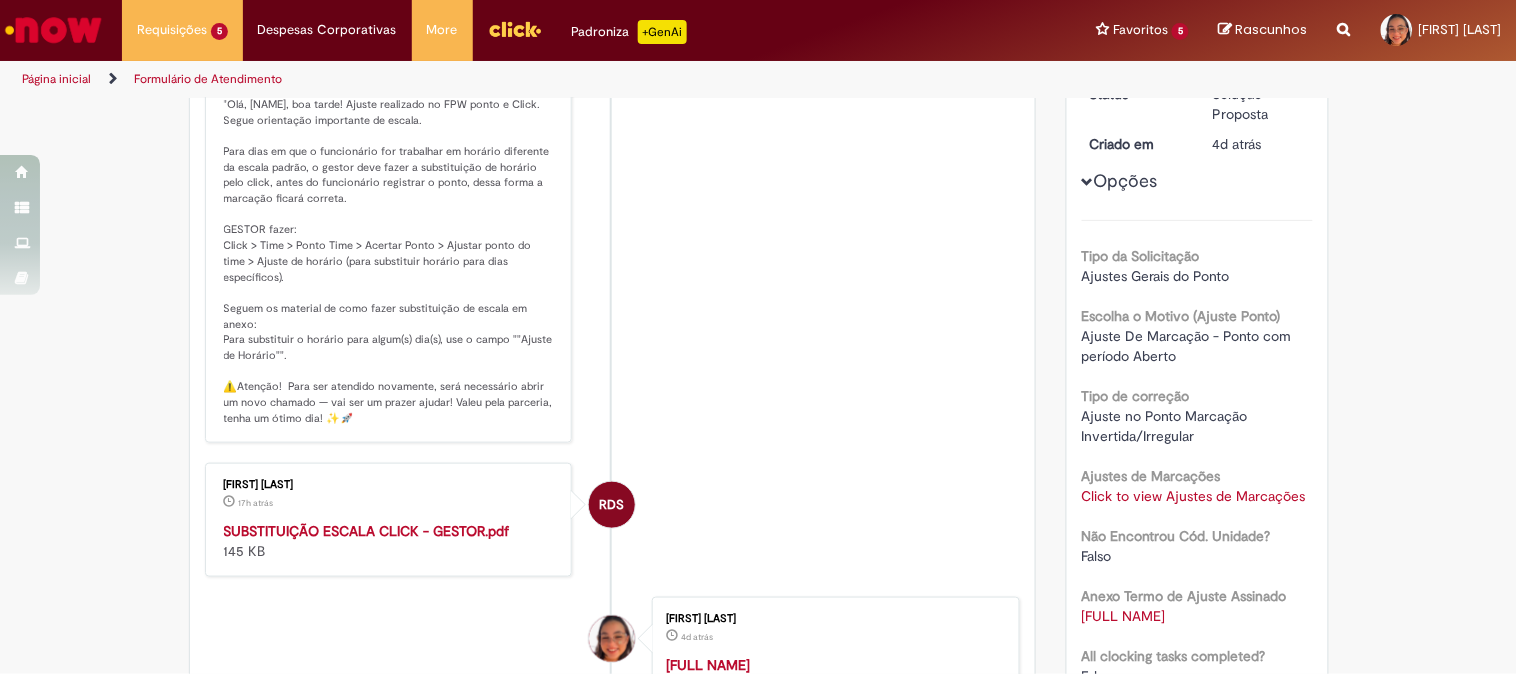 click on "RDS
[FIRST] [LAST]
17h atrás 17 horas atrás     Comentários adicionais
Solução Proposta:" at bounding box center [613, 219] 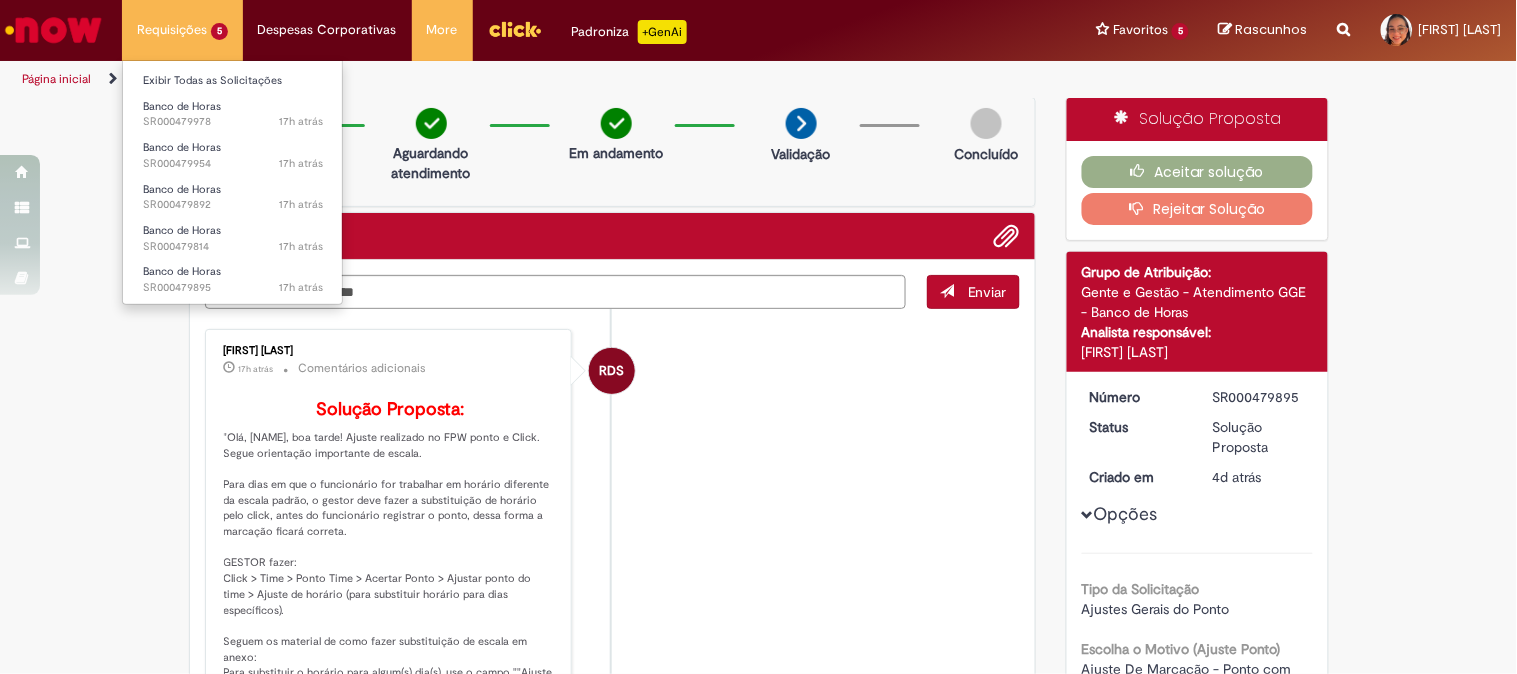 click on "Banco de Horas
17h atrás 17 horas atrás  SR000479954" at bounding box center (233, 153) 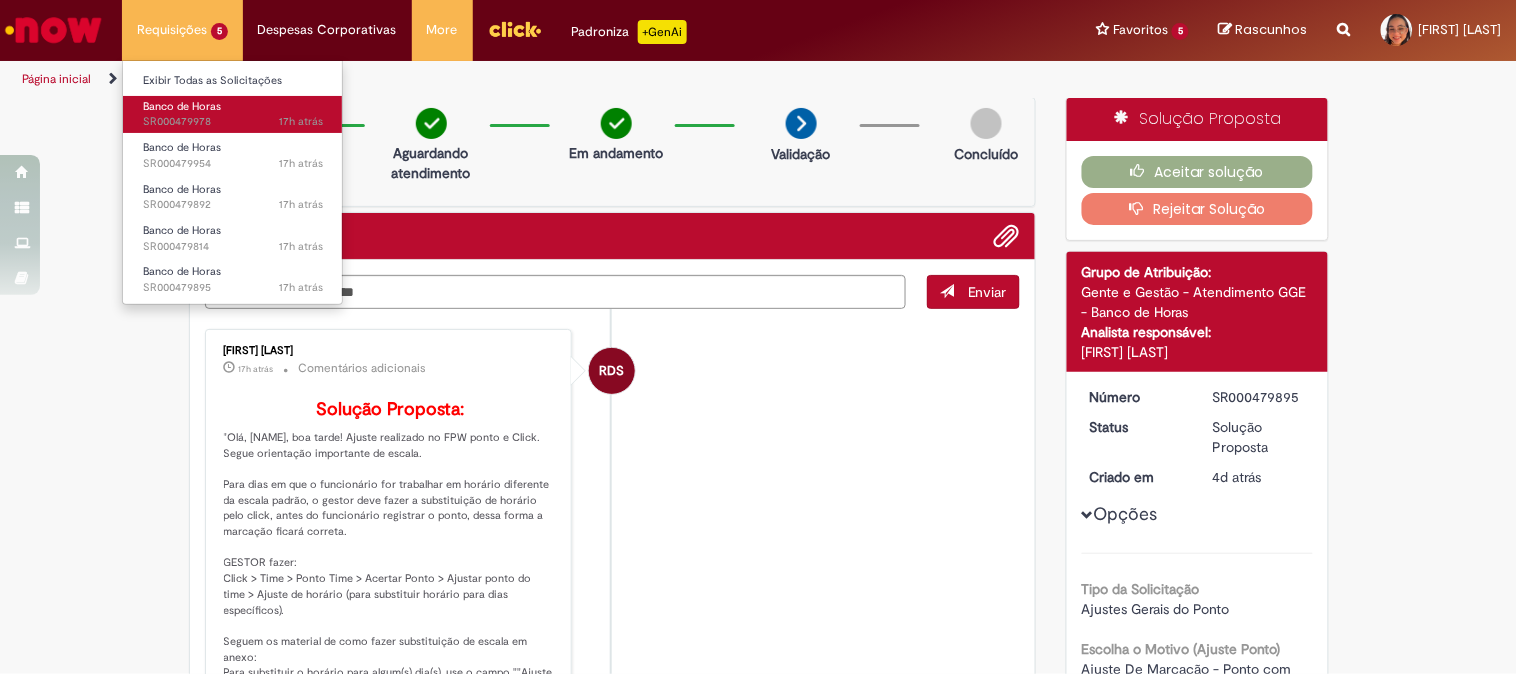 click on "17h atrás 17 horas atrás  SR000479978" at bounding box center (233, 122) 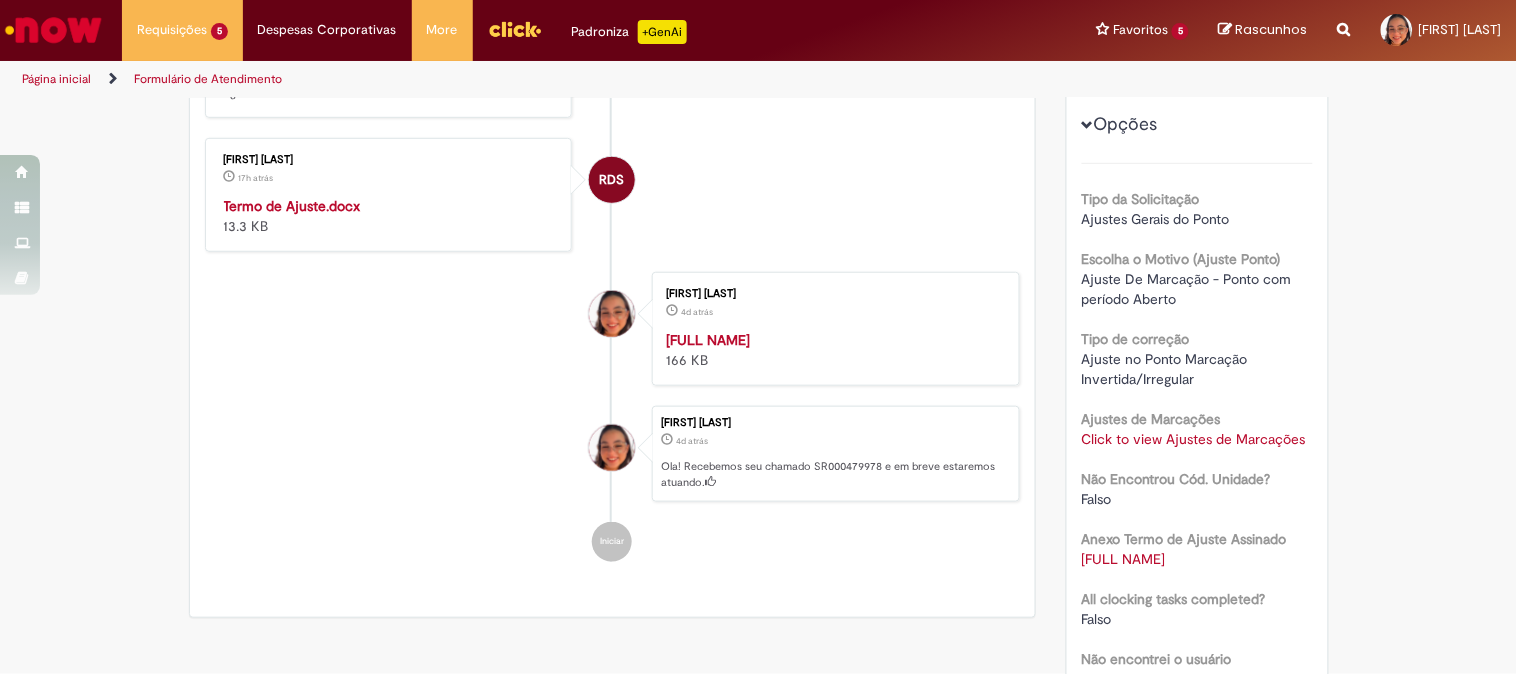 scroll, scrollTop: 0, scrollLeft: 0, axis: both 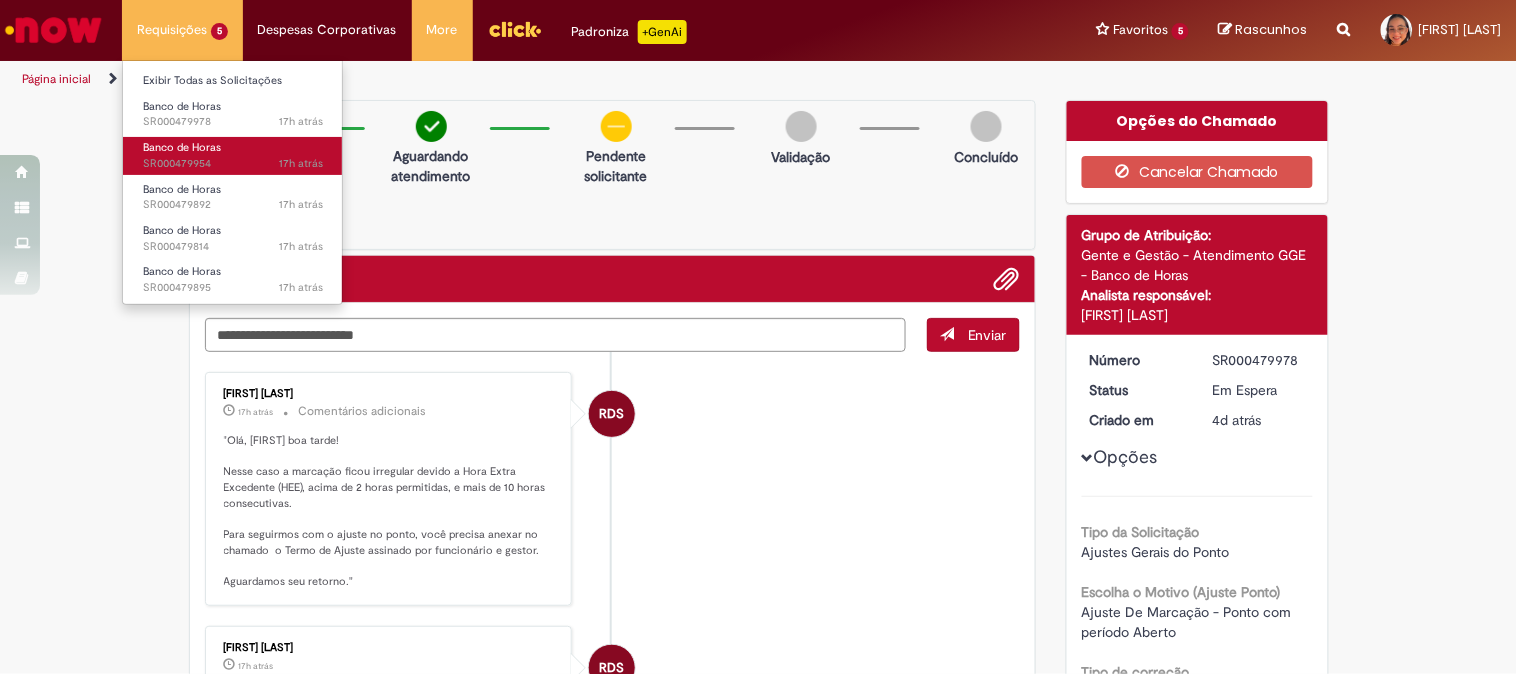 click on "17h atrás 17 horas atrás  SR000479954" at bounding box center [233, 164] 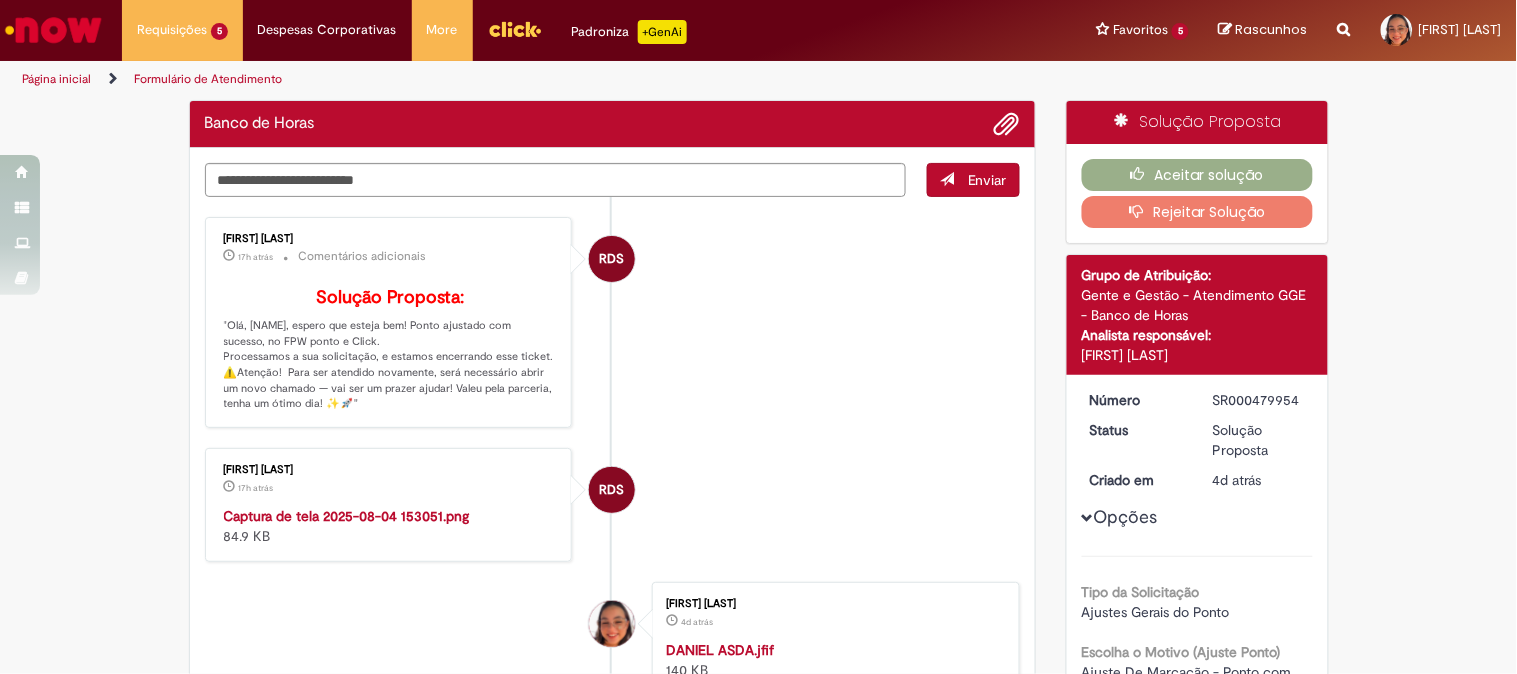 click on "RDS
[FIRST] [LAST]
17h atrás 17 horas atrás     Comentários adicionais
Solução Proposta: "Olá, [NAME], espero que esteja bem! Ponto ajustado com sucesso, no FPW ponto e Click.
Processamos a sua solicitação, e estamos encerrando esse ticket.
⚠️Atenção!  Para ser atendido novamente, será necessário abrir um novo chamado — vai ser um prazer ajudar! Valeu pela parceria, tenha um ótimo dia! ✨🚀"" at bounding box center [613, 322] 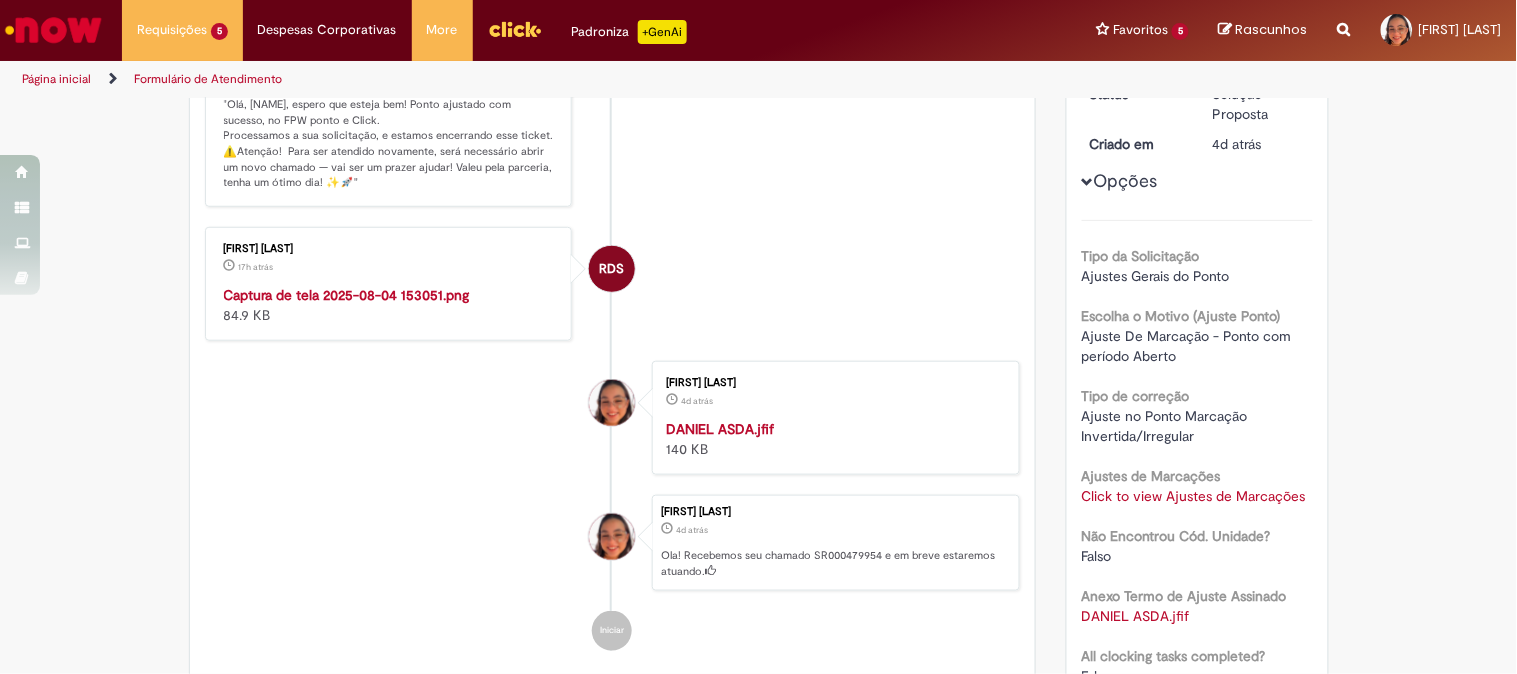 scroll, scrollTop: 558, scrollLeft: 0, axis: vertical 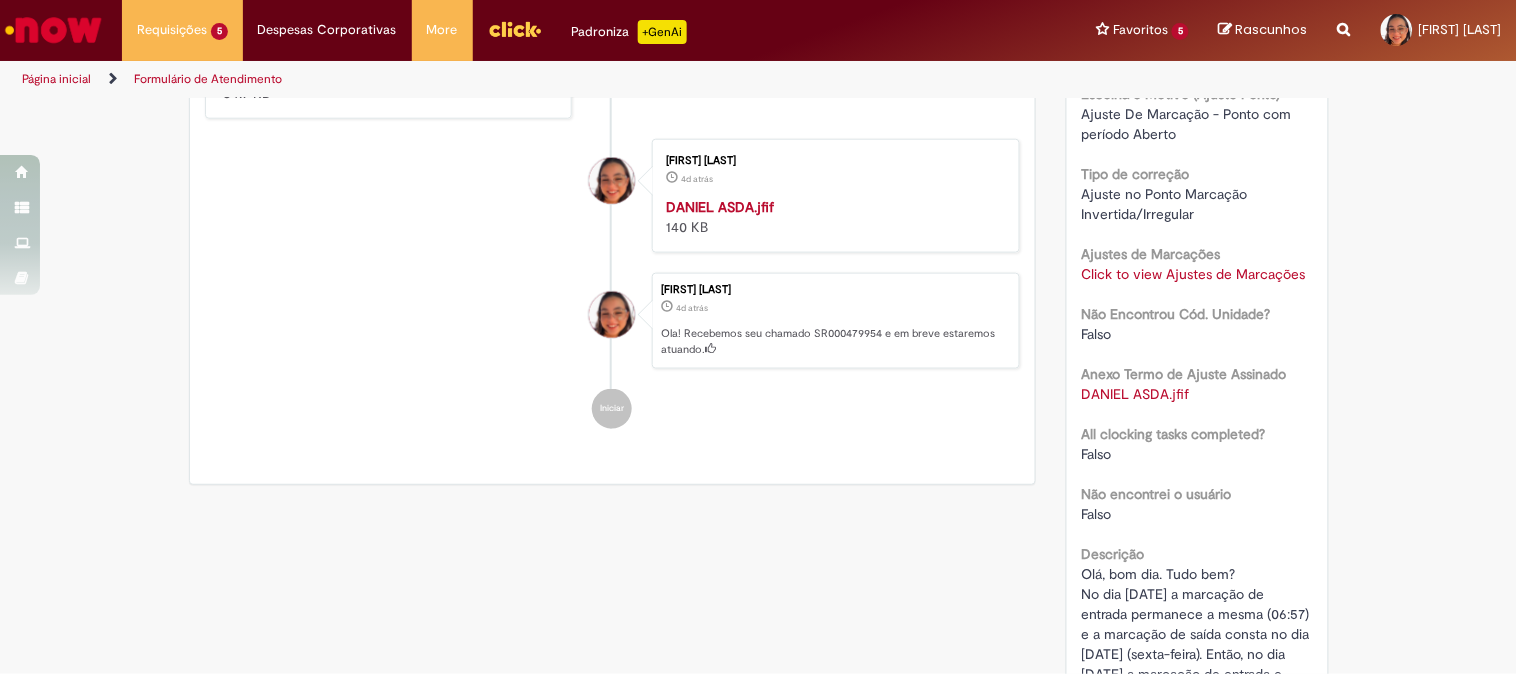 click on "Click to view Ajustes de Marcações" at bounding box center (1194, 274) 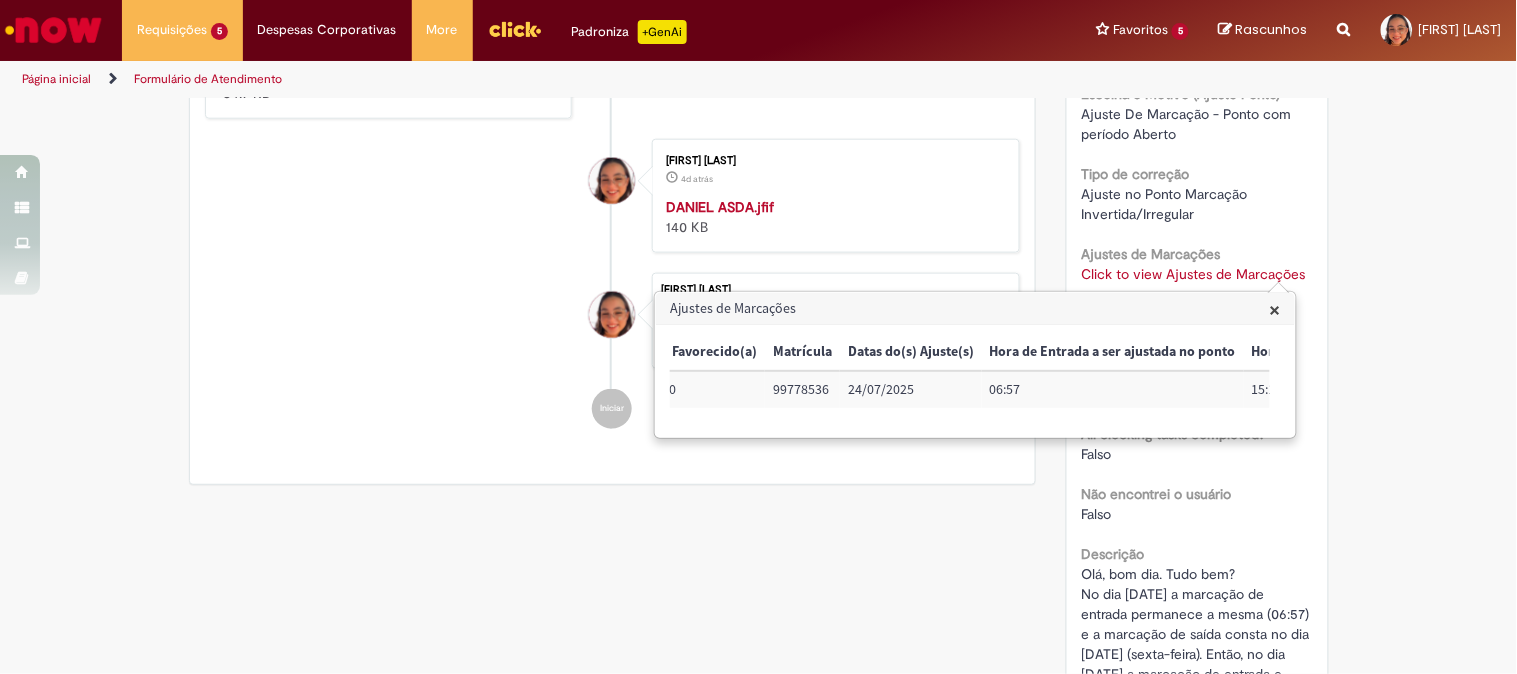 scroll, scrollTop: 0, scrollLeft: 152, axis: horizontal 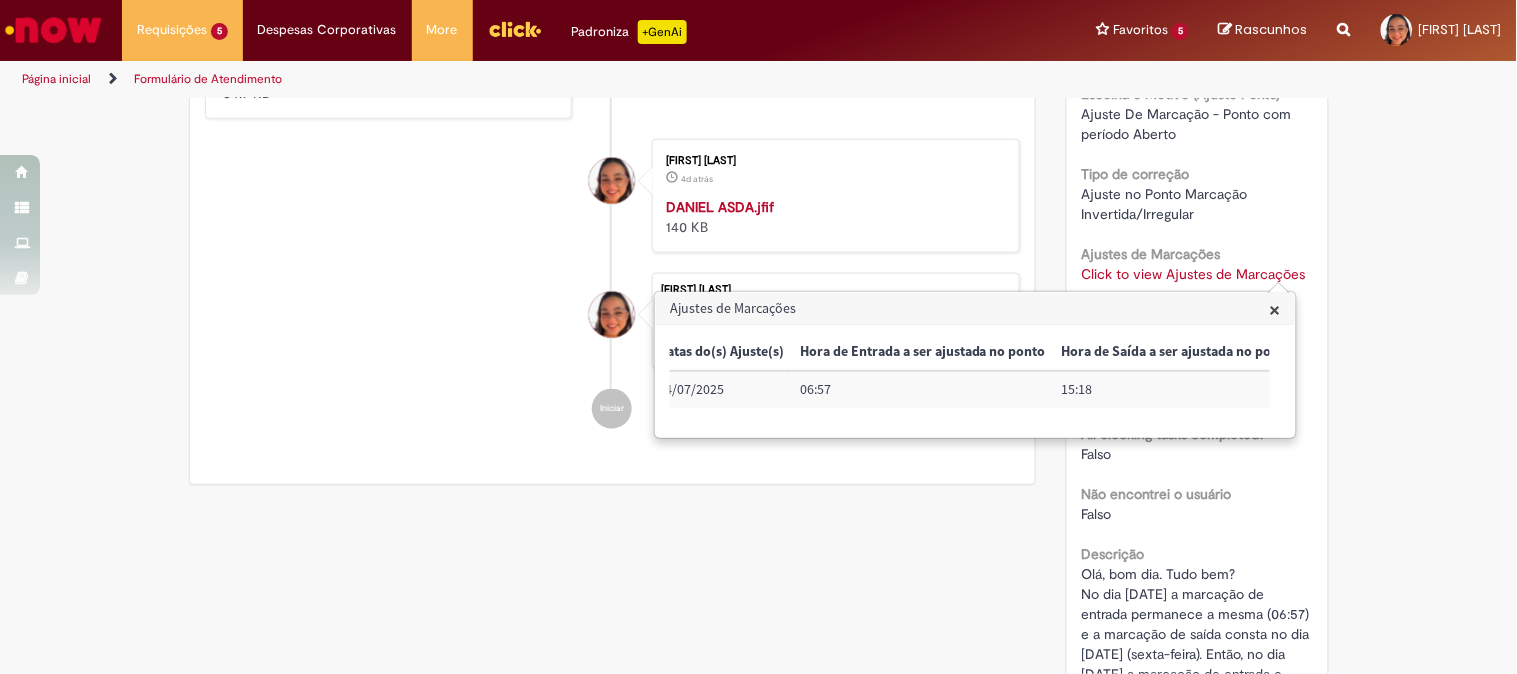 click on "×" at bounding box center [1275, 309] 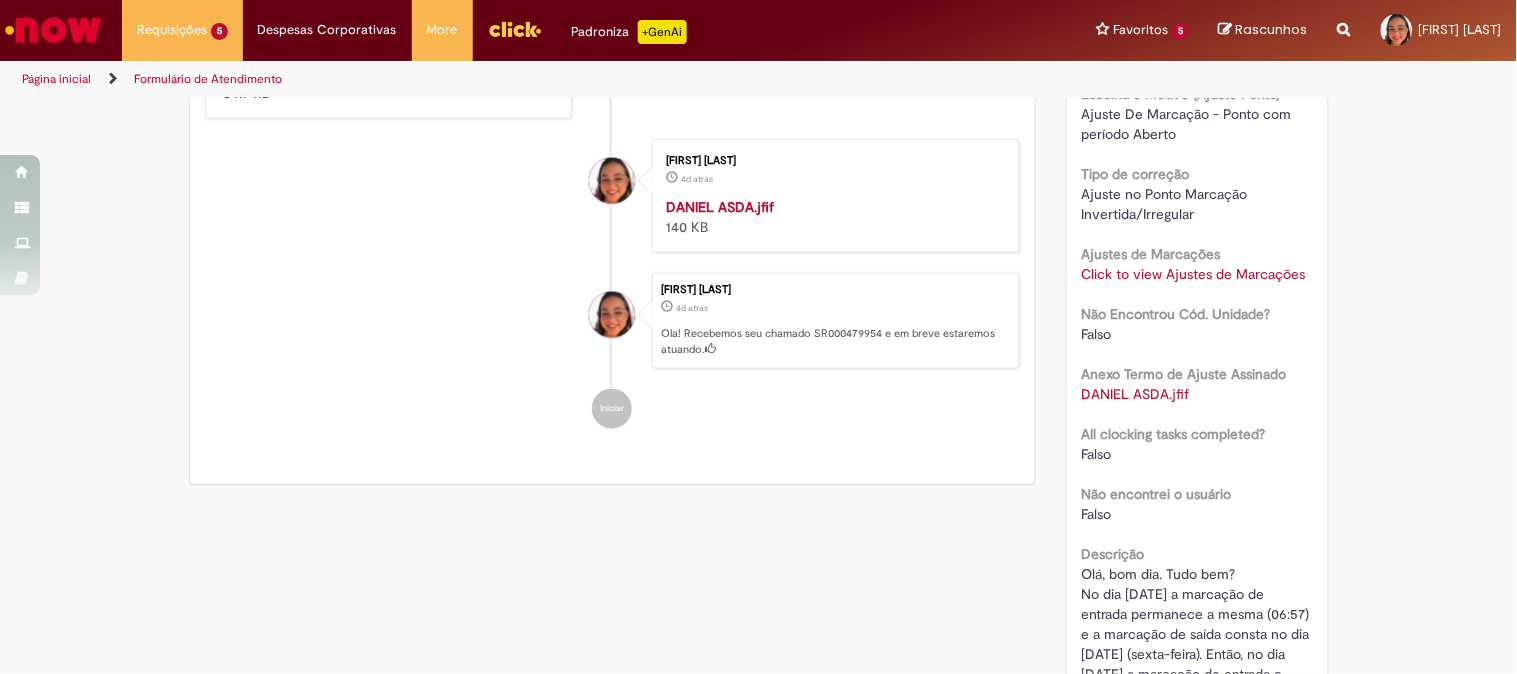 scroll, scrollTop: 0, scrollLeft: 0, axis: both 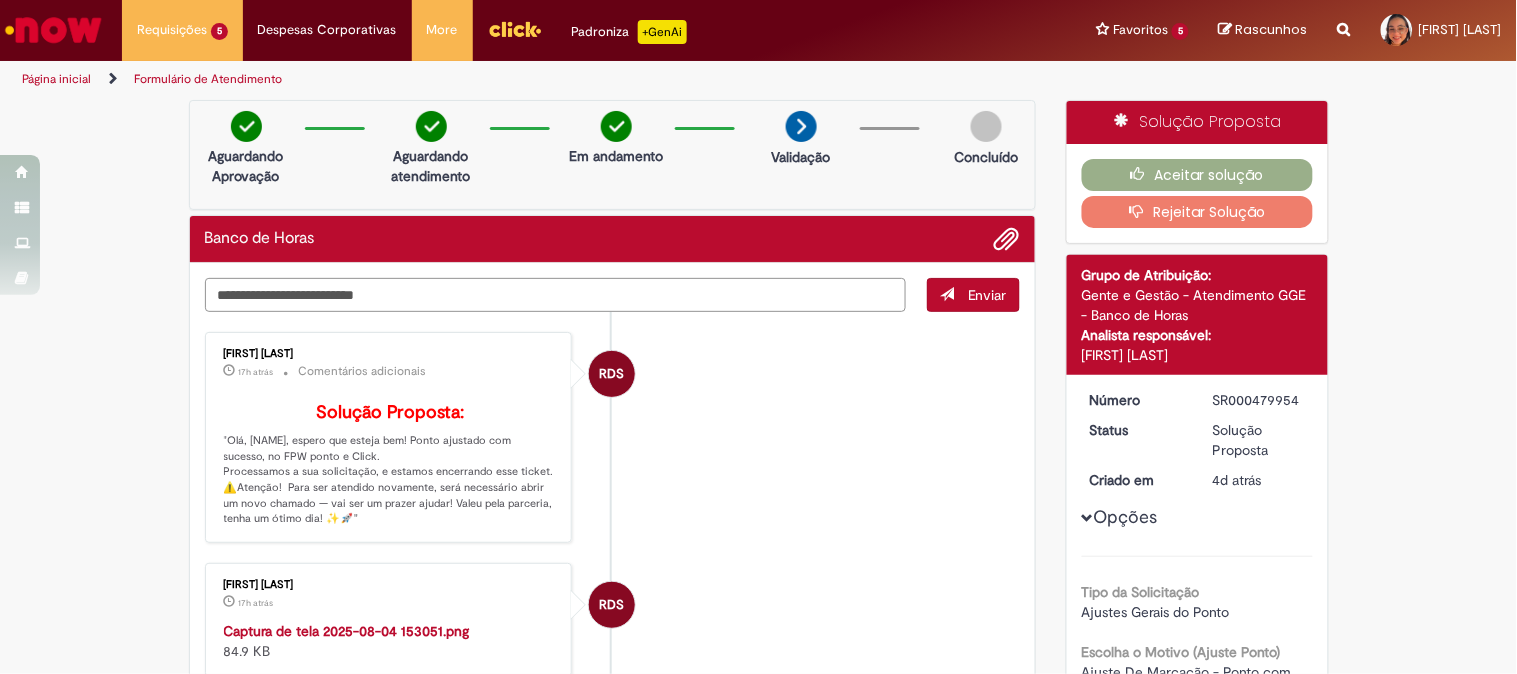 click at bounding box center (556, 295) 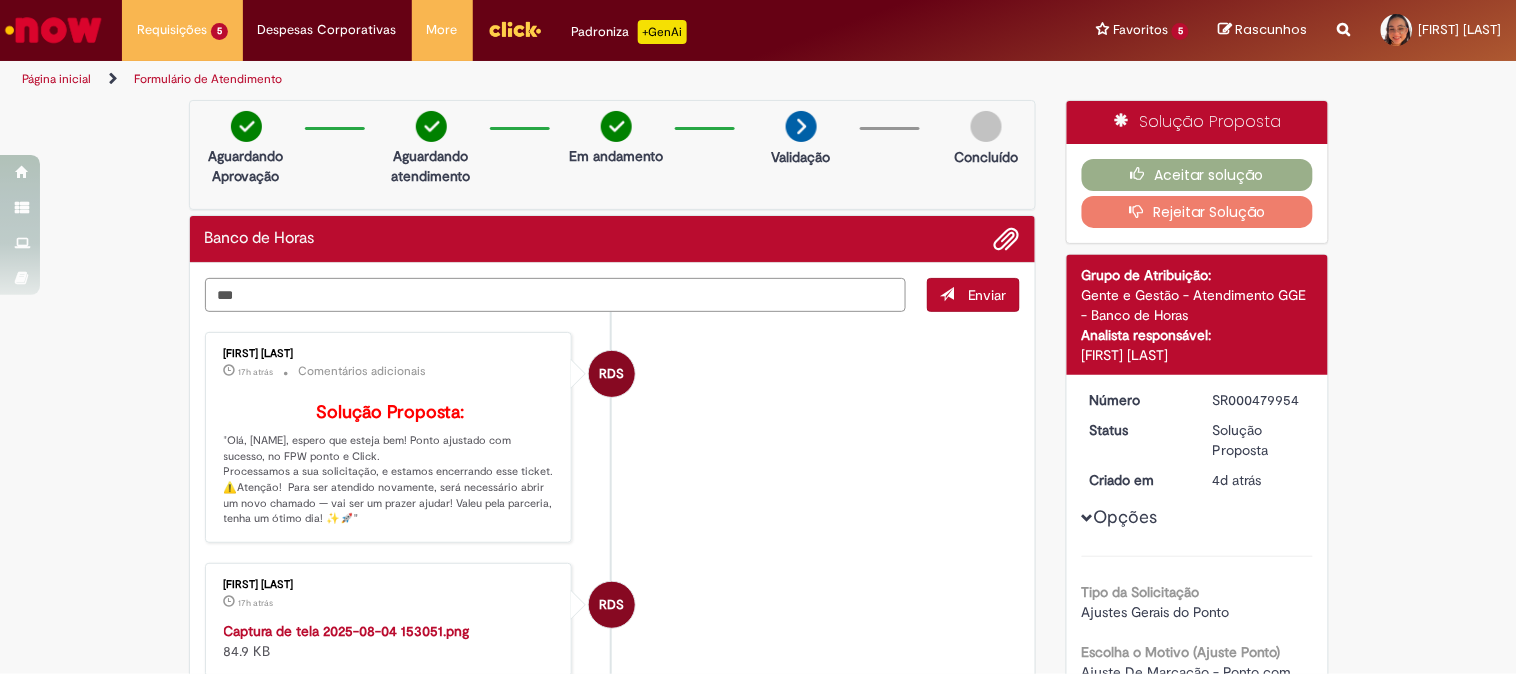 type on "***" 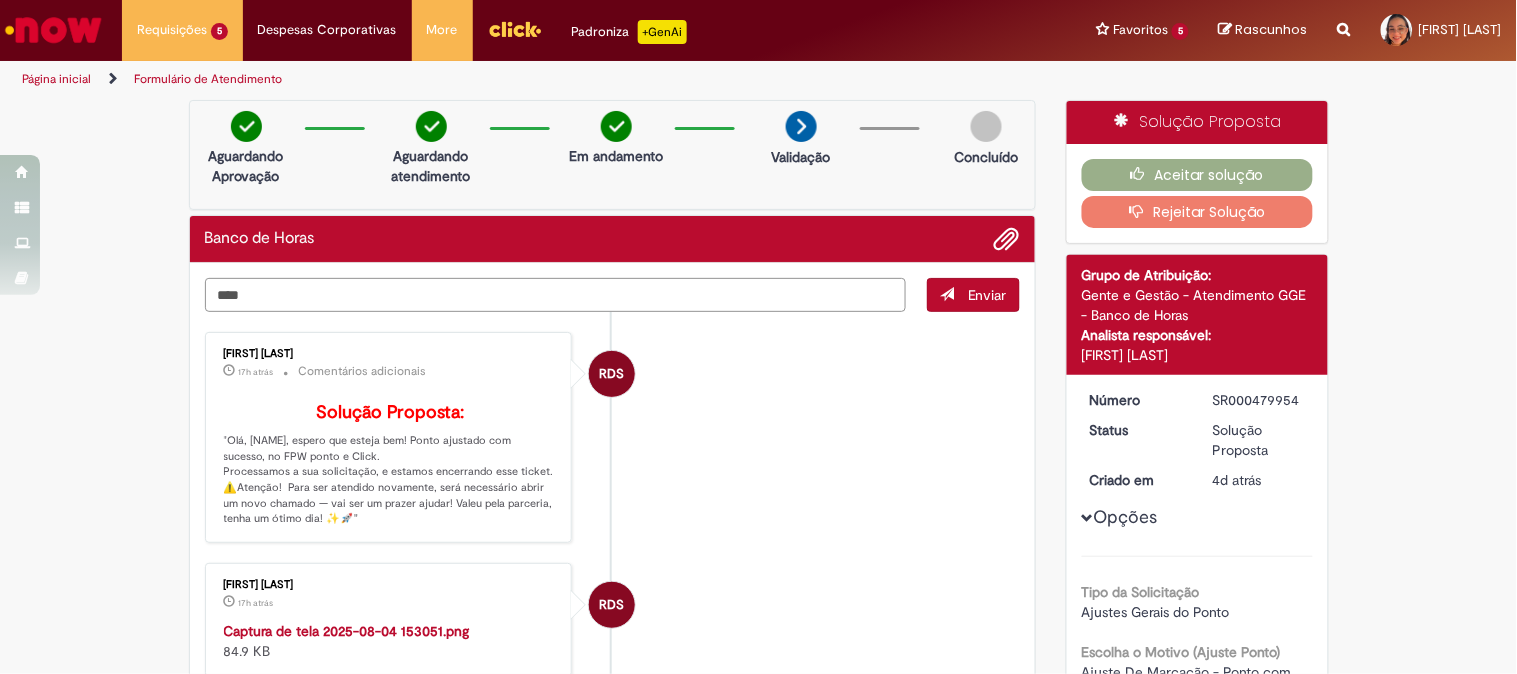 drag, startPoint x: 677, startPoint y: 296, endPoint x: 166, endPoint y: 297, distance: 511.00098 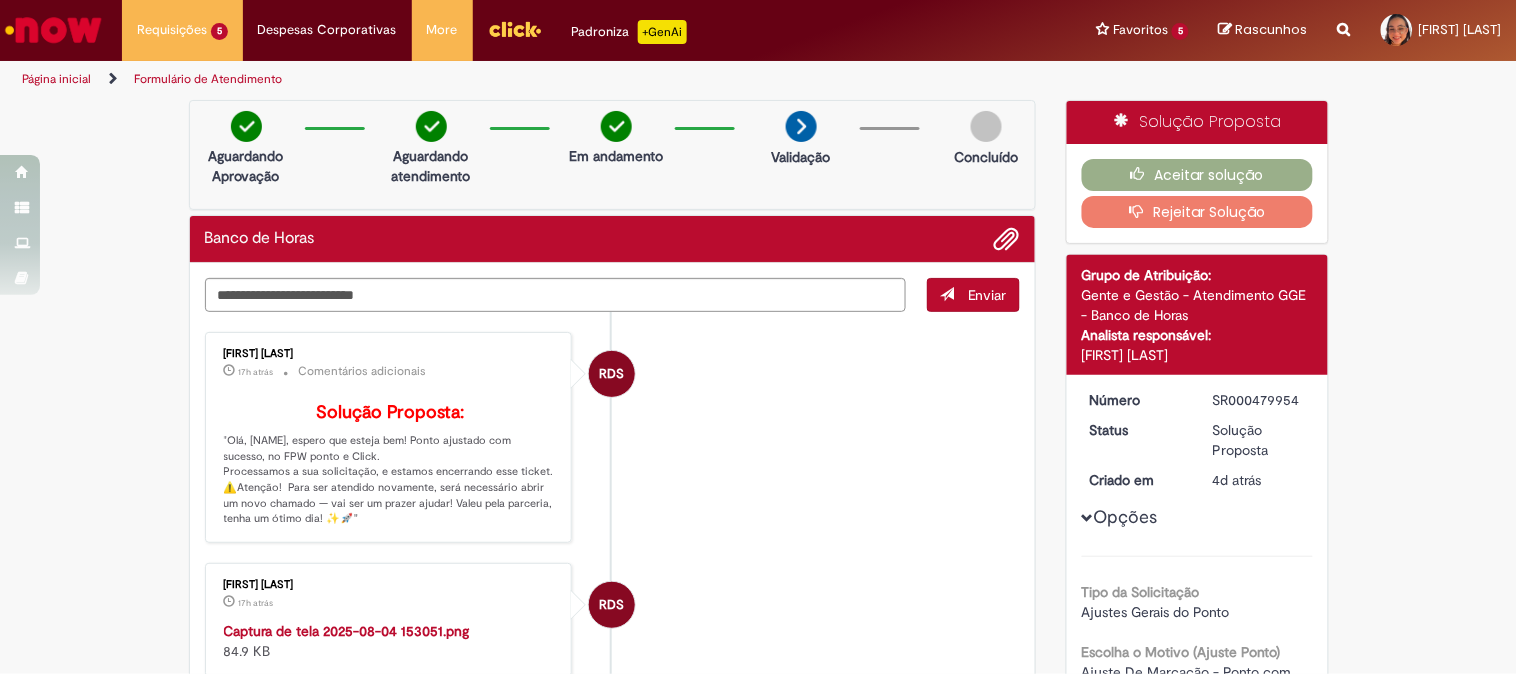 click on "RDS
[FIRST] [LAST]
17h atrás 17 horas atrás     Comentários adicionais
Solução Proposta: "Olá, [NAME], espero que esteja bem! Ponto ajustado com sucesso, no FPW ponto e Click.
Processamos a sua solicitação, e estamos encerrando esse ticket.
⚠️Atenção!  Para ser atendido novamente, será necessário abrir um novo chamado — vai ser um prazer ajudar! Valeu pela parceria, tenha um ótimo dia! ✨🚀"" at bounding box center (613, 437) 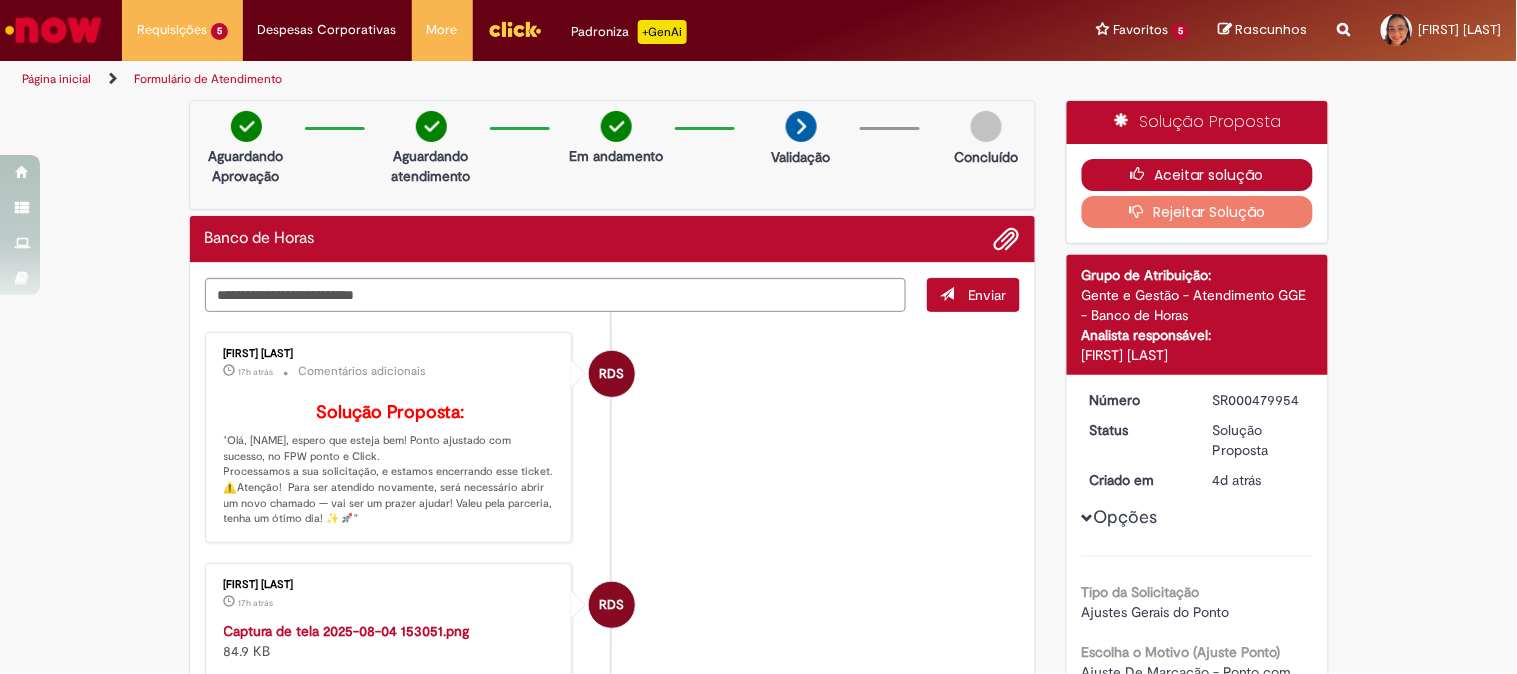 click on "Aceitar solução" at bounding box center (1197, 175) 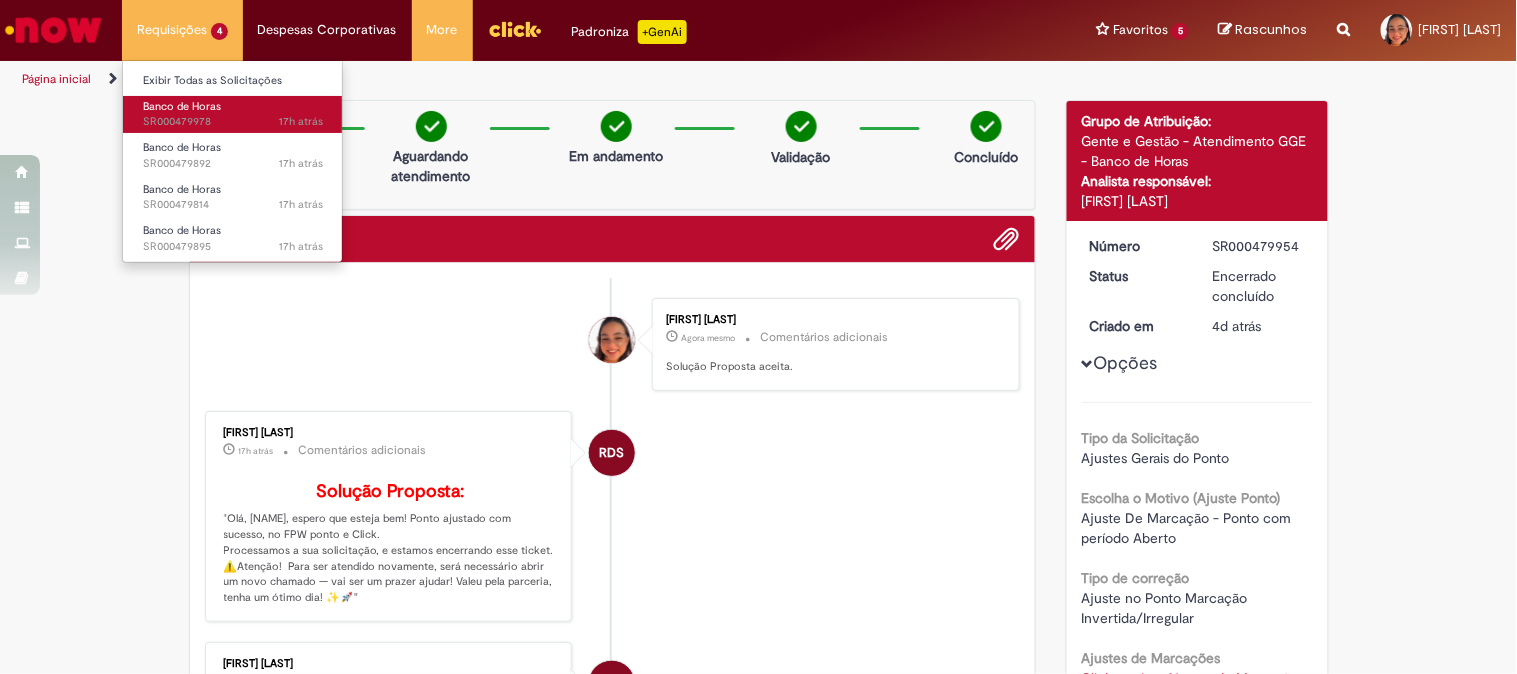 click on "Banco de Horas" at bounding box center [182, 106] 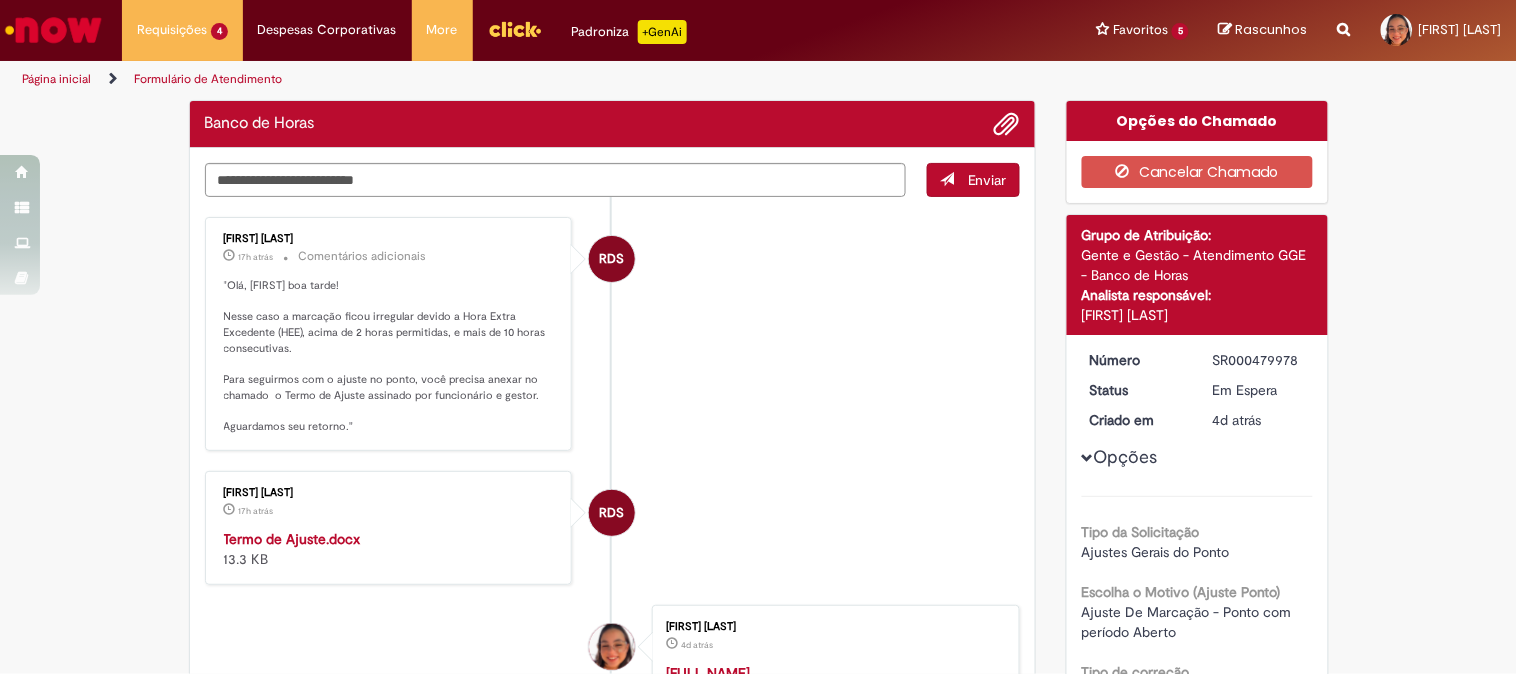 click on "RDS
[FIRST] [LAST]
17h atrás 17 horas atrás     Comentários adicionais
"Olá, [FIRST] boa tarde!
Nesse caso a marcação ficou irregular devido a Hora Extra Excedente (HEE), acima de 2 horas permitidas, e mais de 10 horas consecutivas.
Para seguirmos com o ajuste no ponto, você precisa anexar no chamado  o Termo de Ajuste assinado por funcionário e gestor.
Aguardamos seu retorno."" at bounding box center [613, 334] 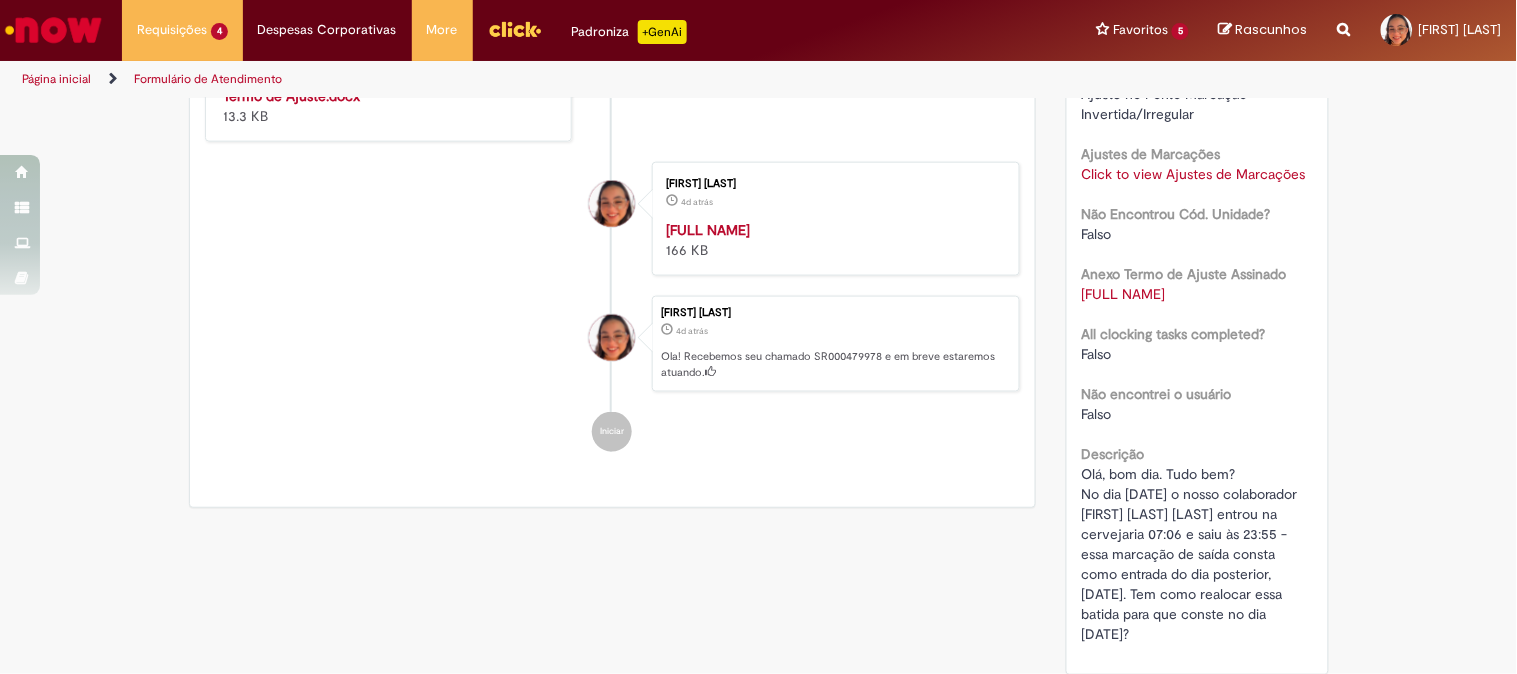 scroll, scrollTop: 154, scrollLeft: 0, axis: vertical 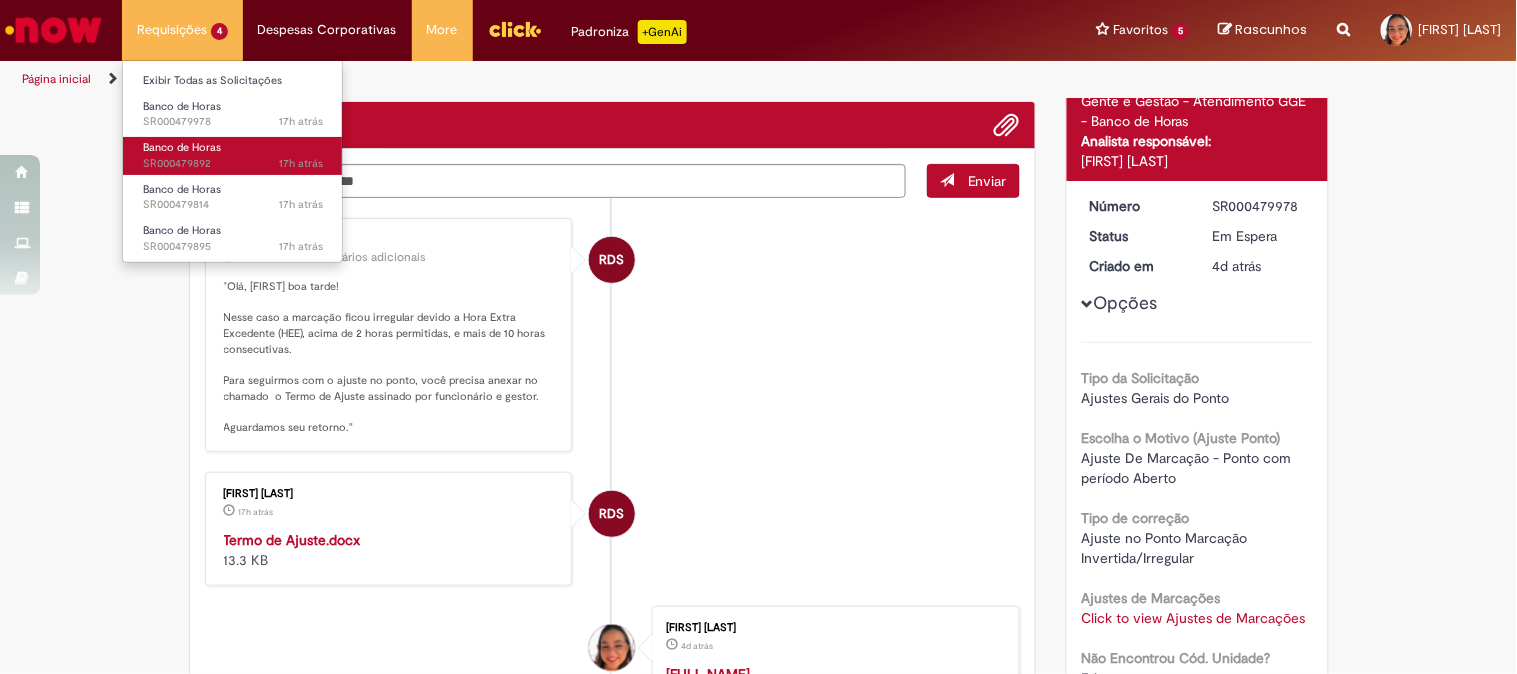 click on "Banco de Horas" at bounding box center (182, 147) 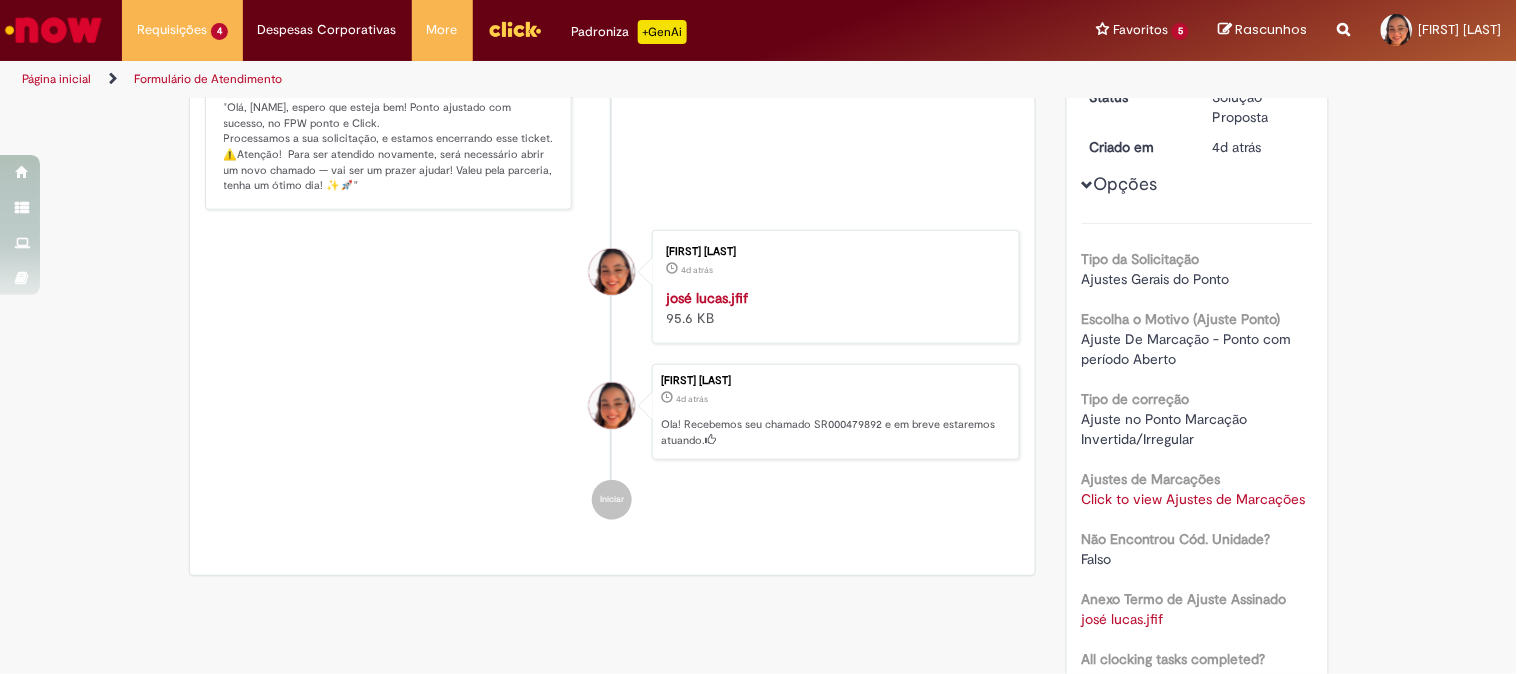 scroll, scrollTop: 447, scrollLeft: 0, axis: vertical 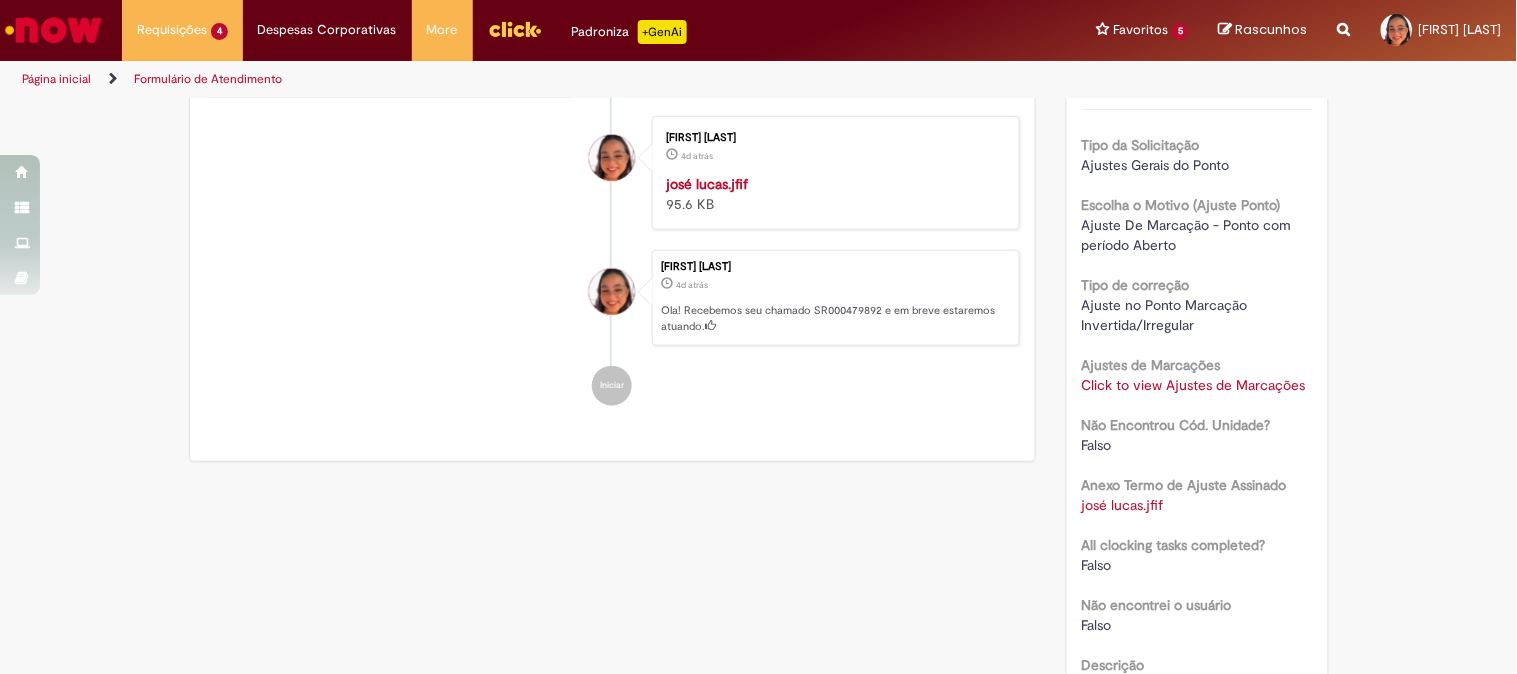 click on "Click to view Ajustes de Marcações" at bounding box center (1194, 385) 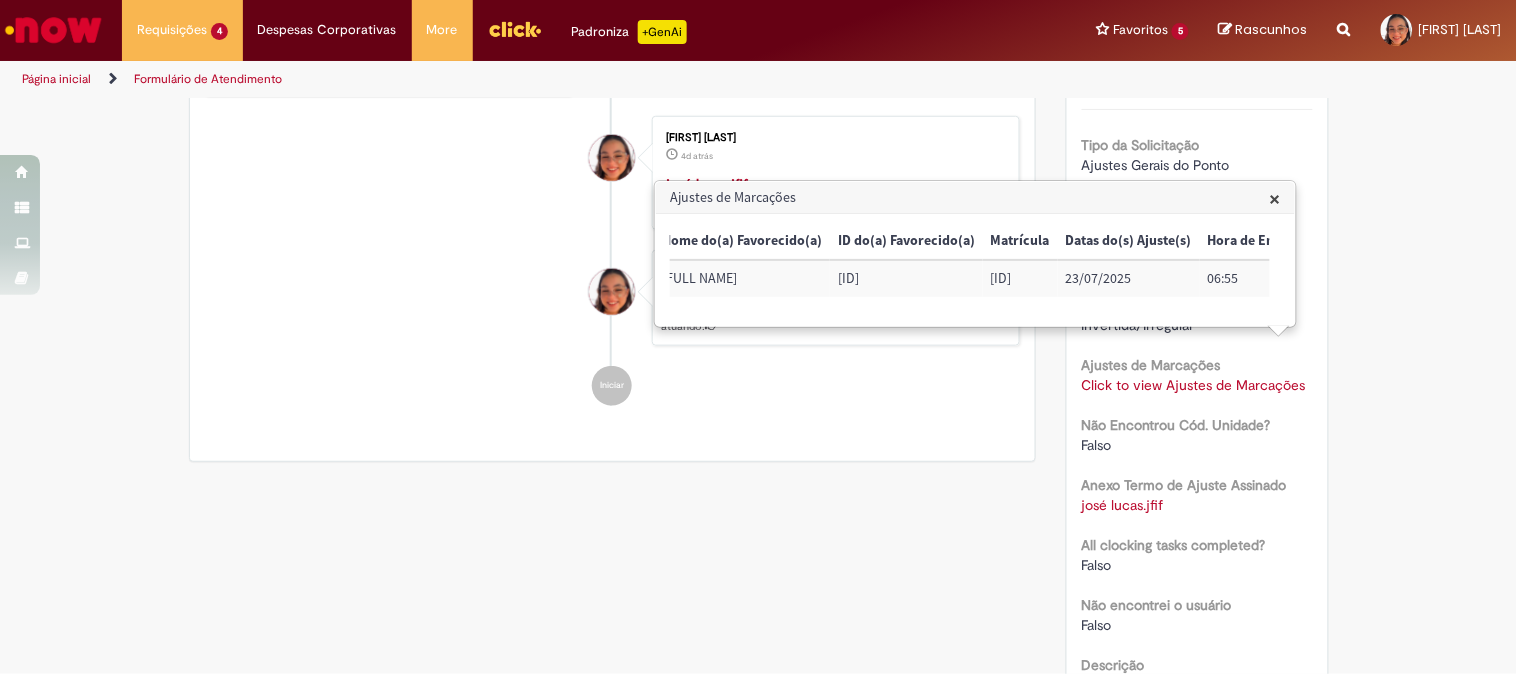scroll, scrollTop: 0, scrollLeft: 0, axis: both 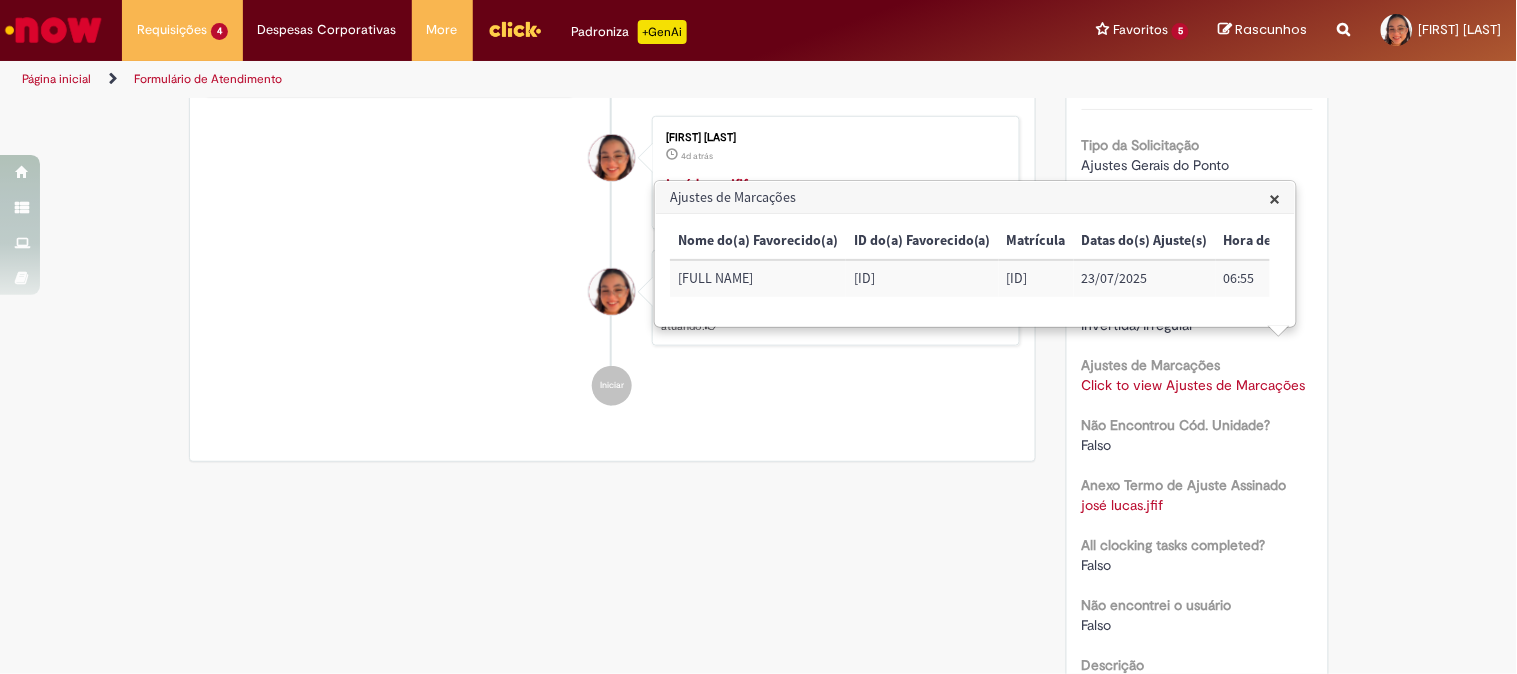 drag, startPoint x: 676, startPoint y: 277, endPoint x: 726, endPoint y: 296, distance: 53.488316 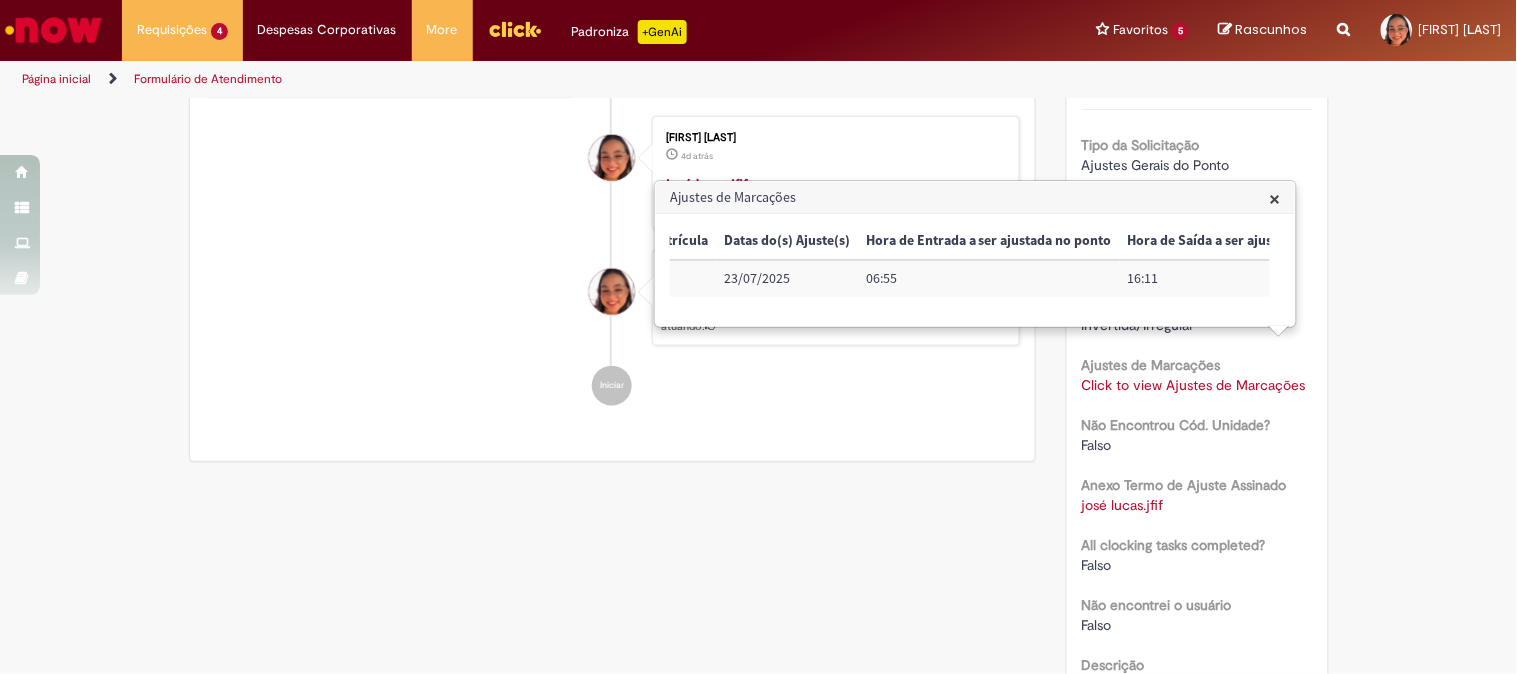 scroll, scrollTop: 0, scrollLeft: 374, axis: horizontal 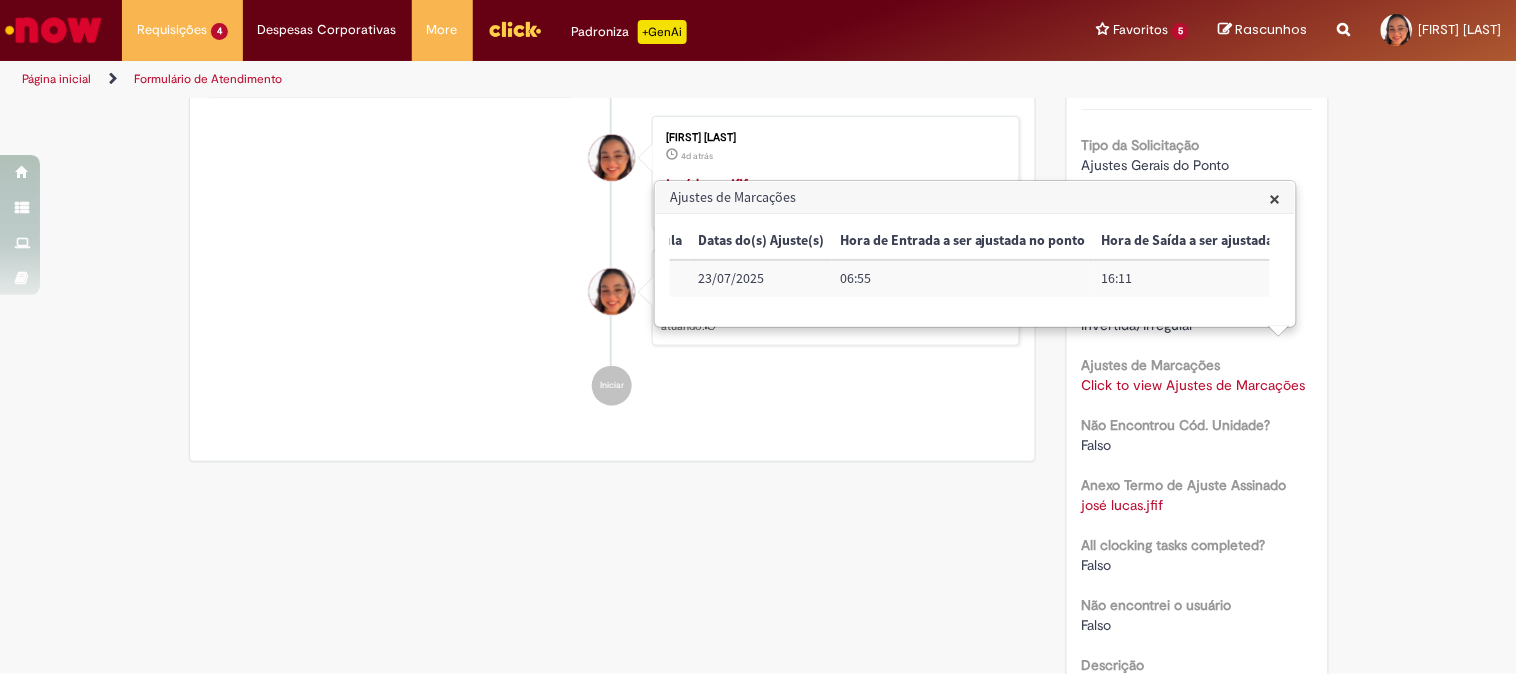 click on "Ajustes de Marcações" at bounding box center (975, 198) 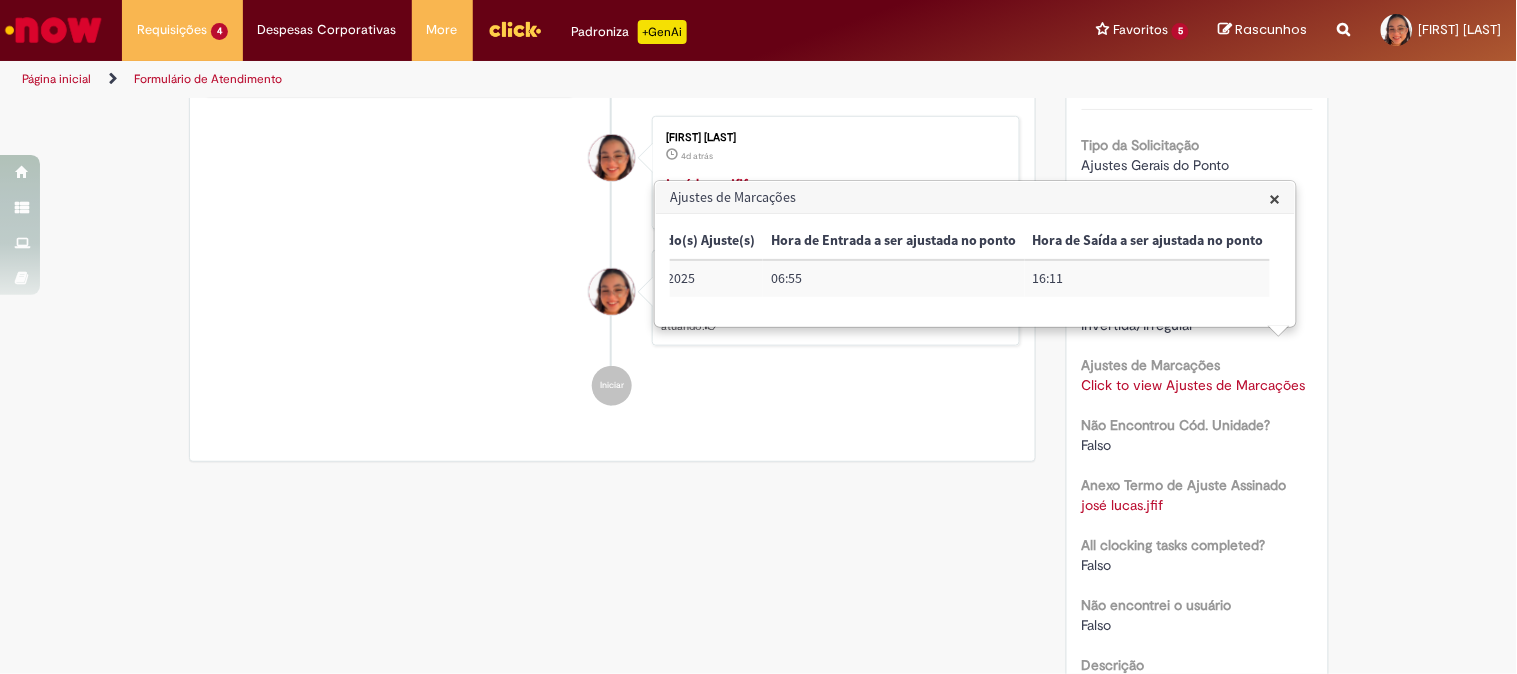 click on "×" at bounding box center [1275, 198] 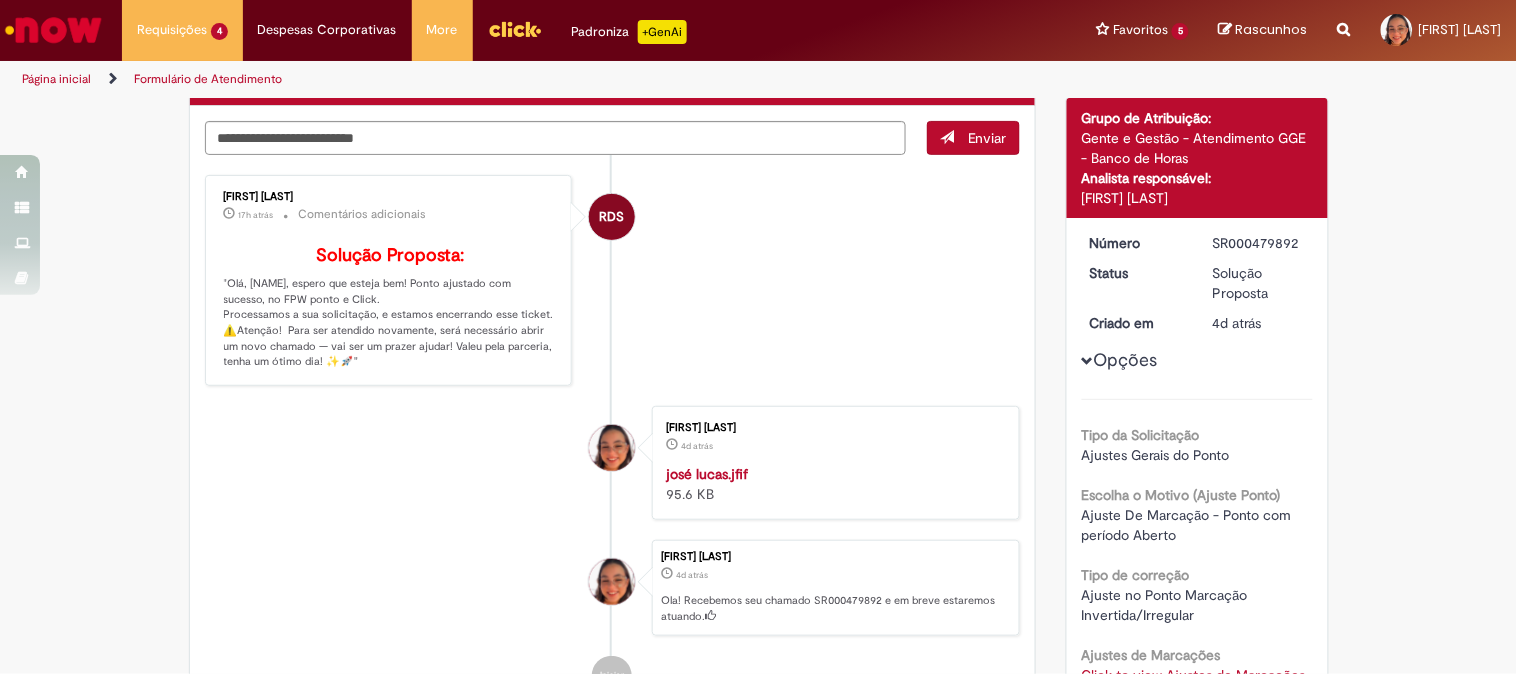 scroll, scrollTop: 0, scrollLeft: 0, axis: both 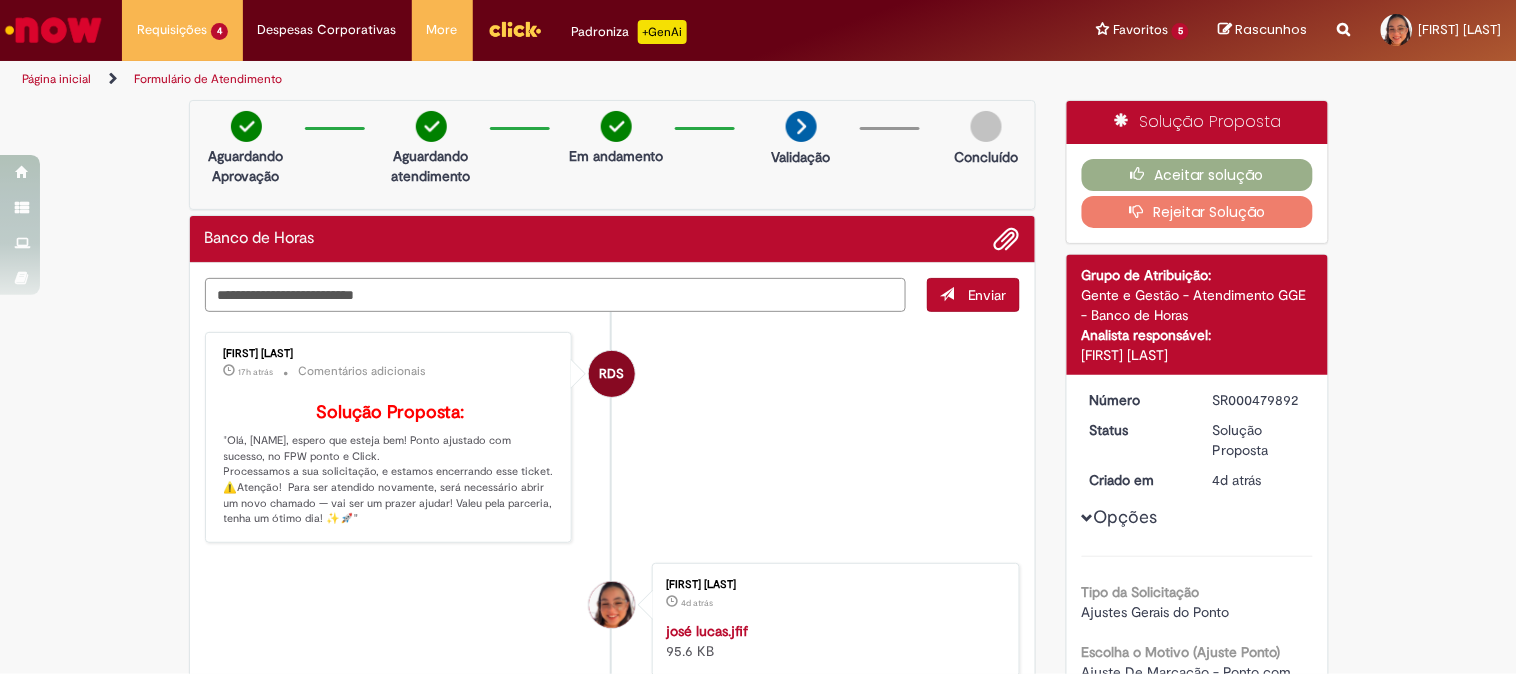 click at bounding box center [556, 295] 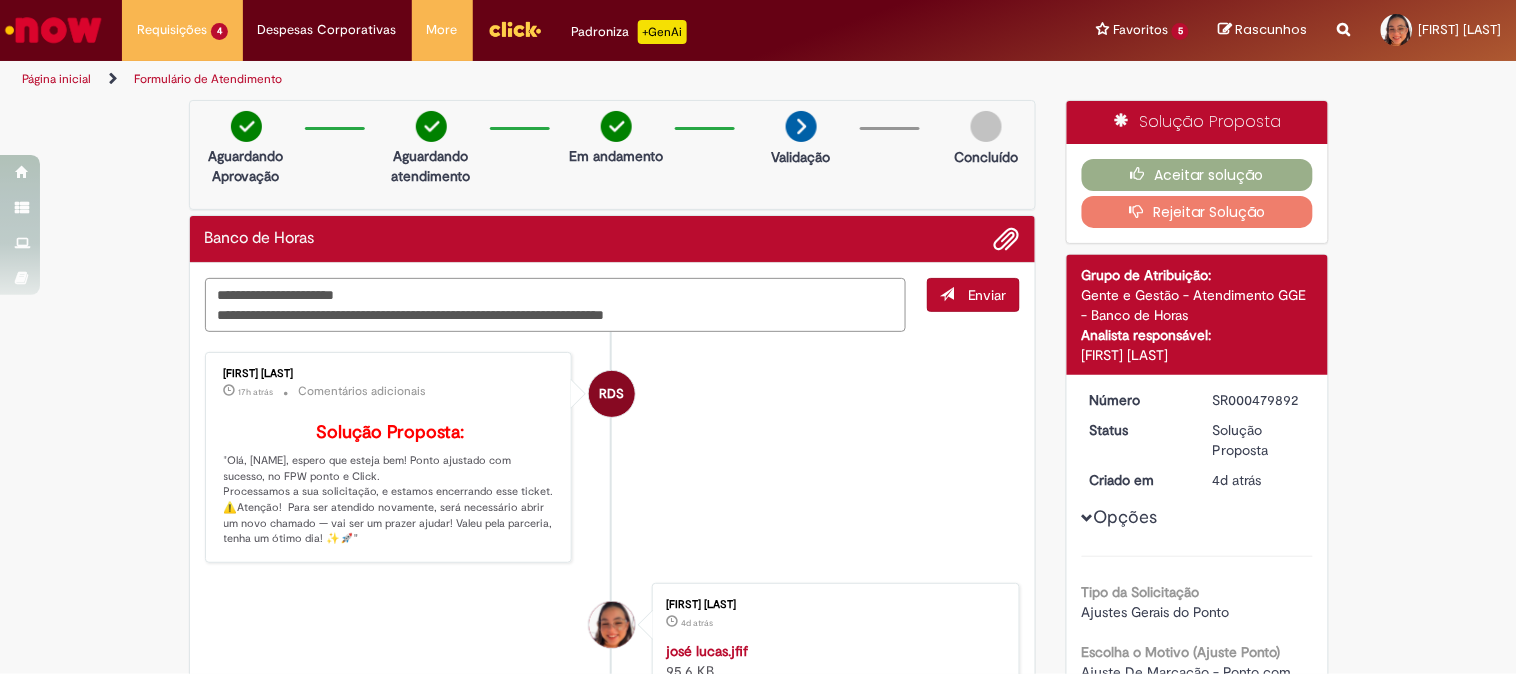 click on "**********" at bounding box center (556, 305) 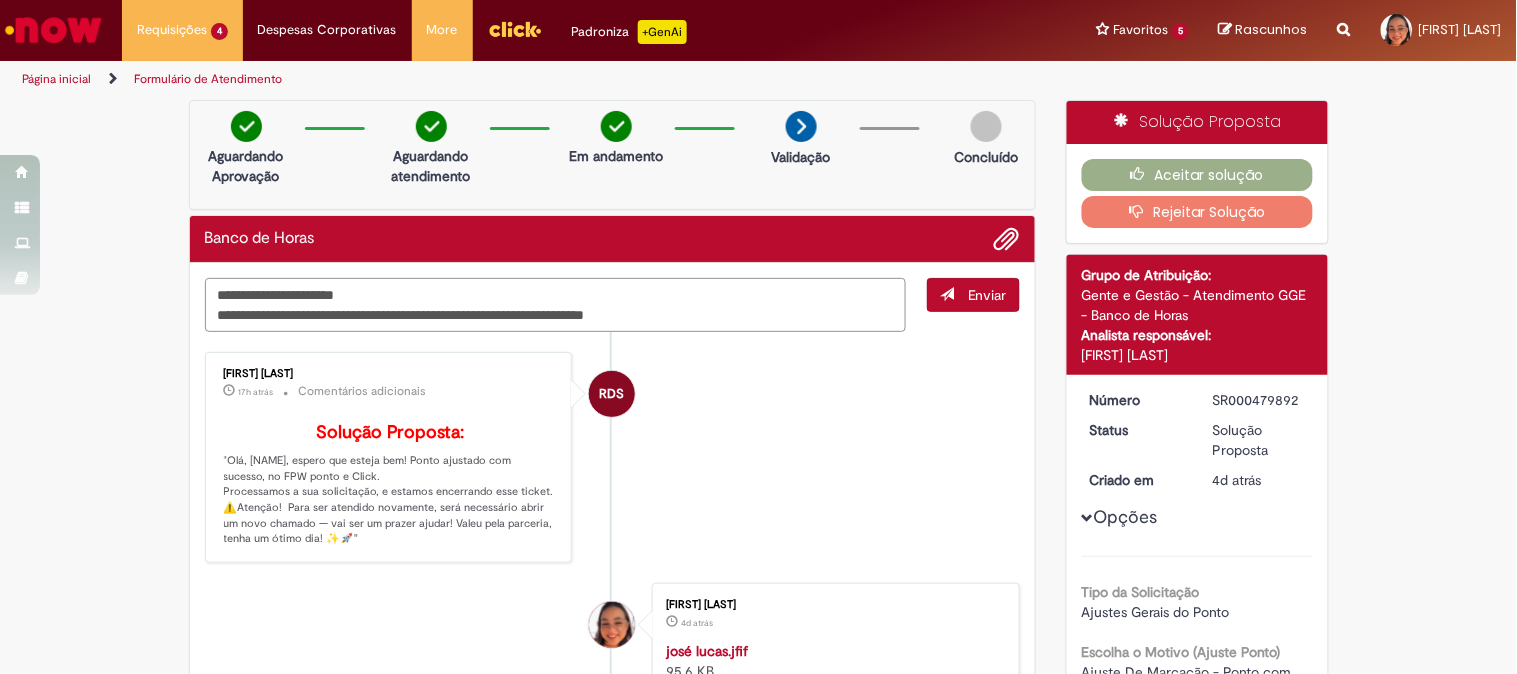 click on "**********" at bounding box center (556, 305) 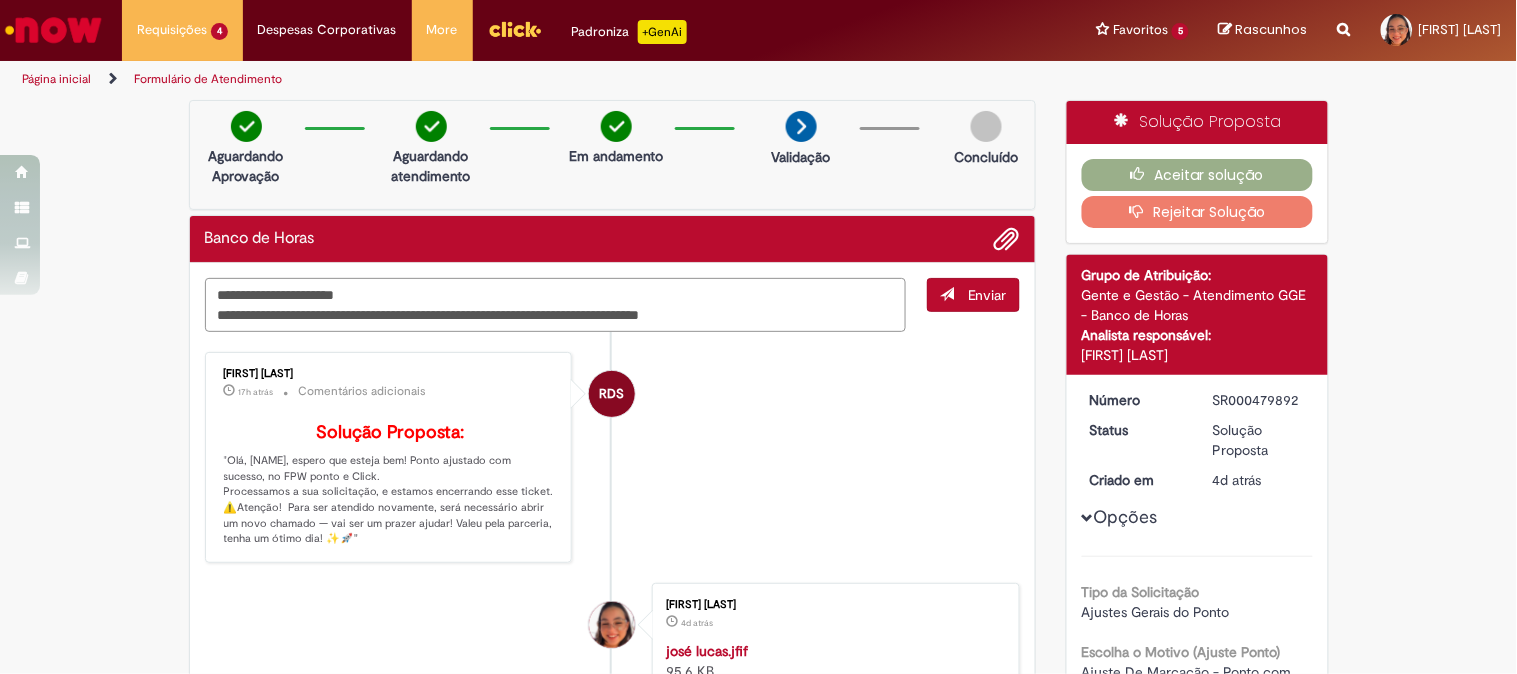 drag, startPoint x: 507, startPoint y: 311, endPoint x: 560, endPoint y: 313, distance: 53.037724 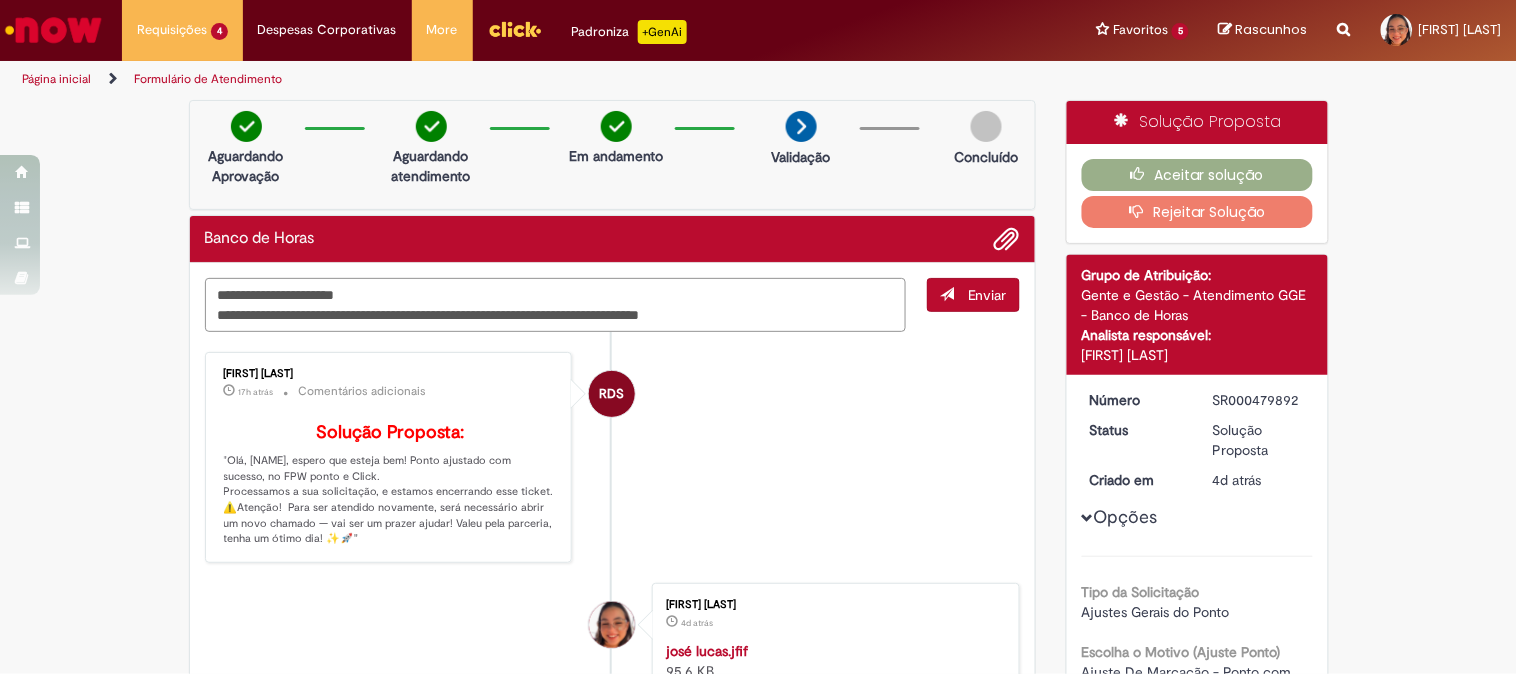 click on "**********" at bounding box center [556, 305] 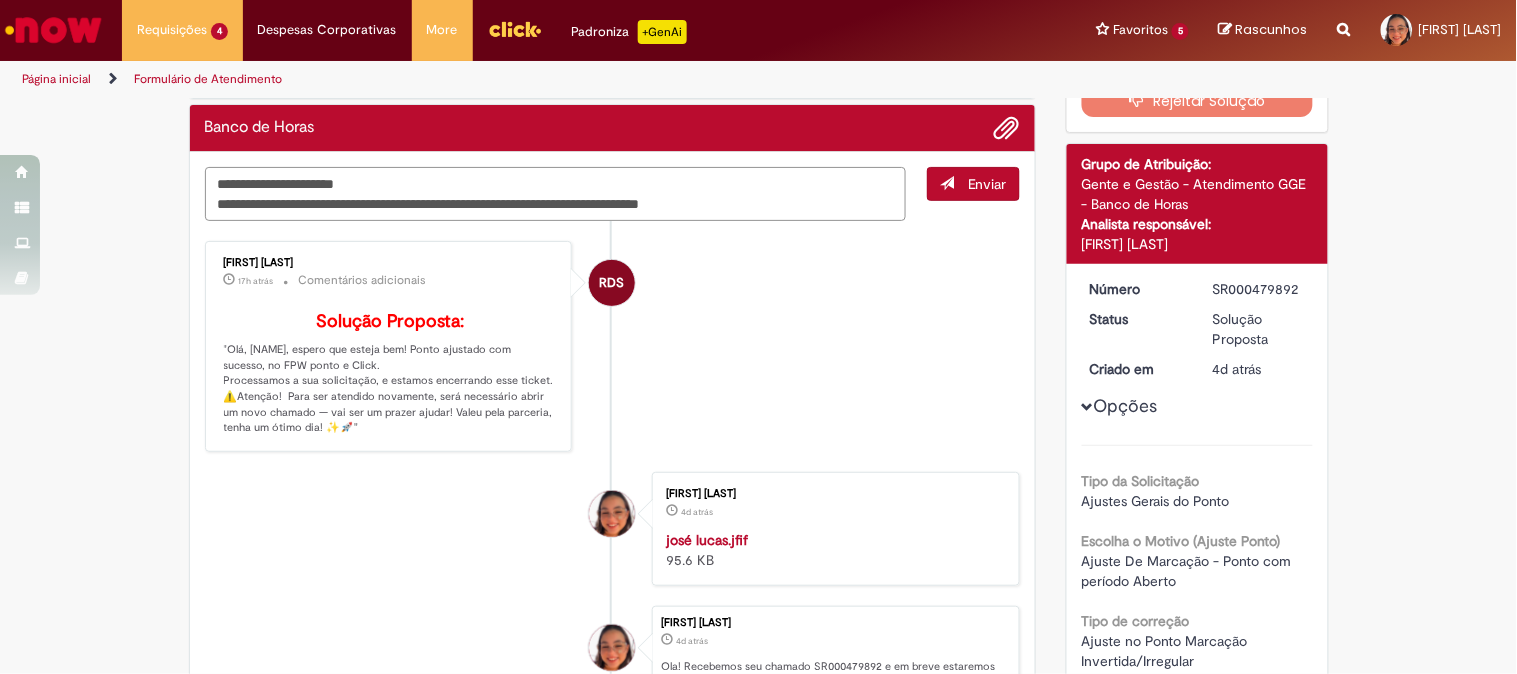scroll, scrollTop: 0, scrollLeft: 0, axis: both 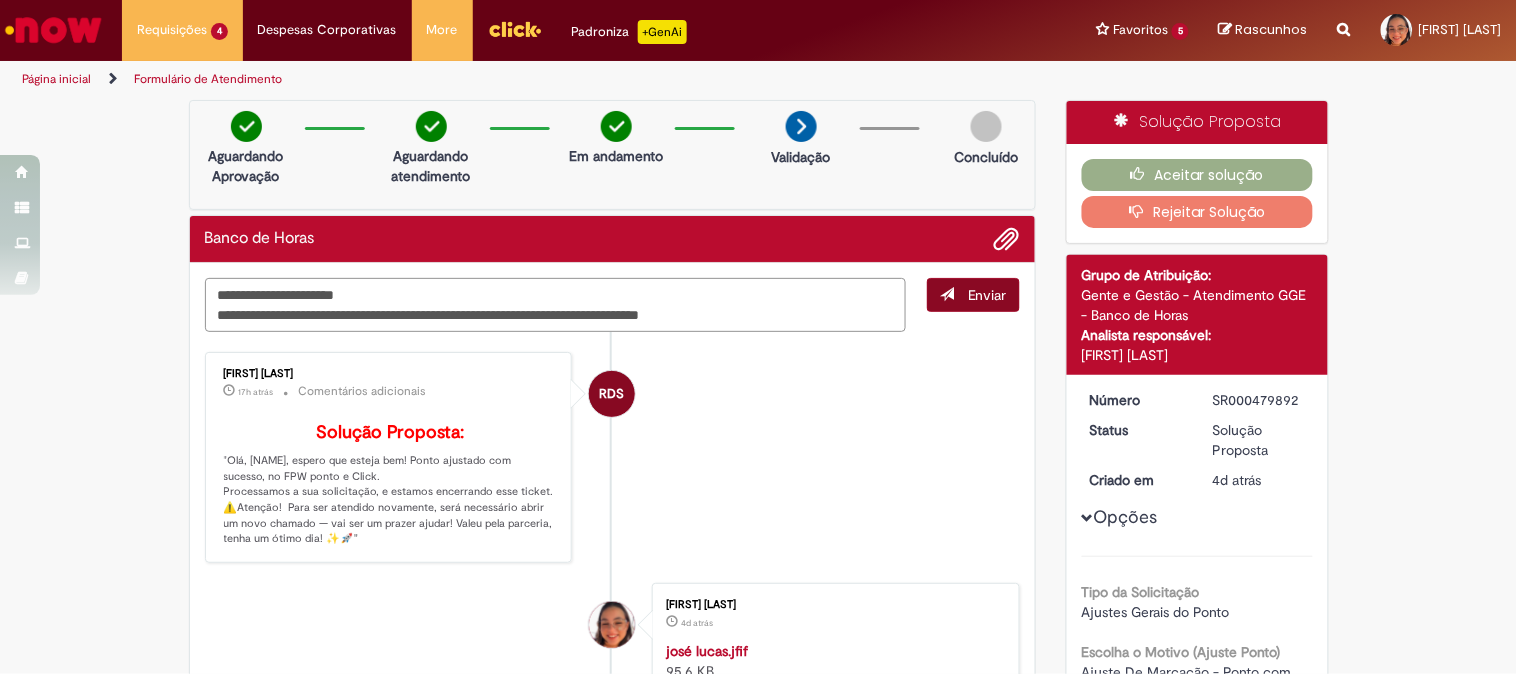 type on "**********" 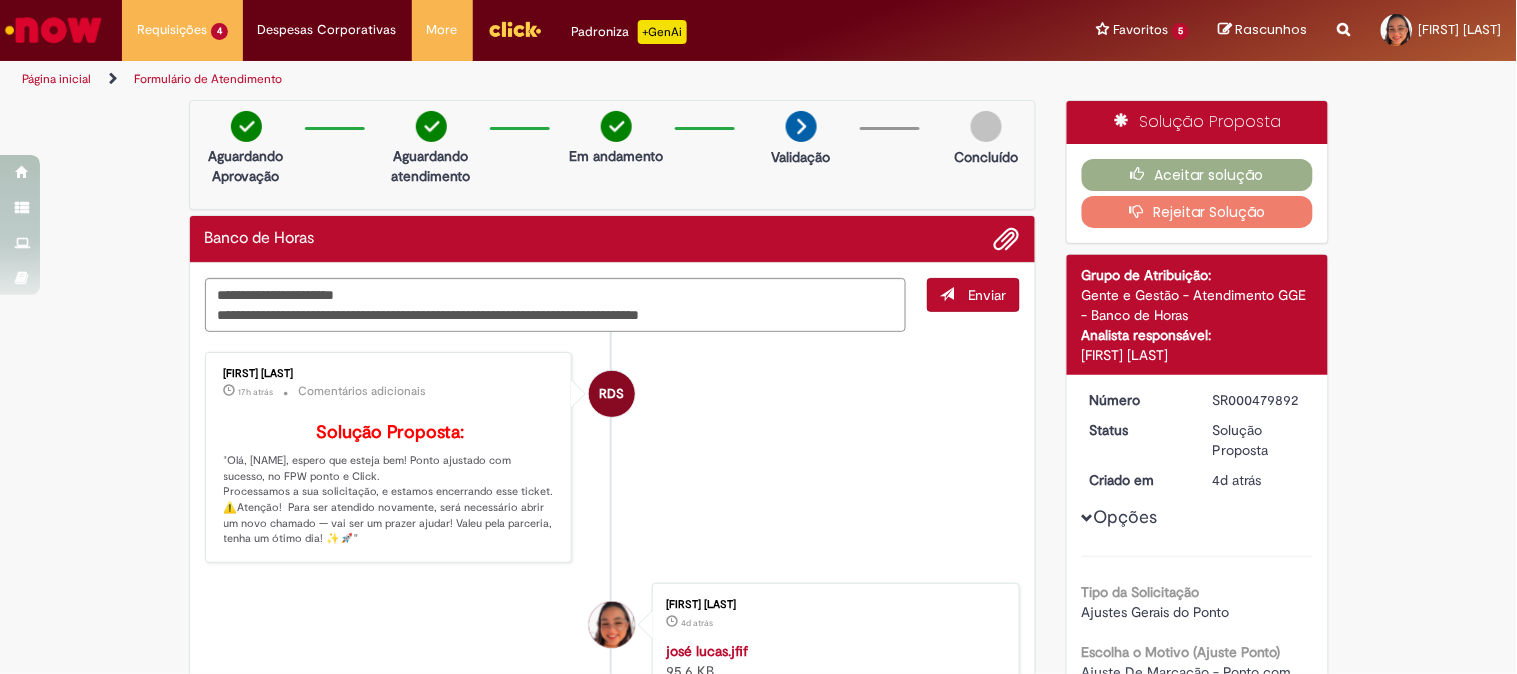 click at bounding box center [947, 294] 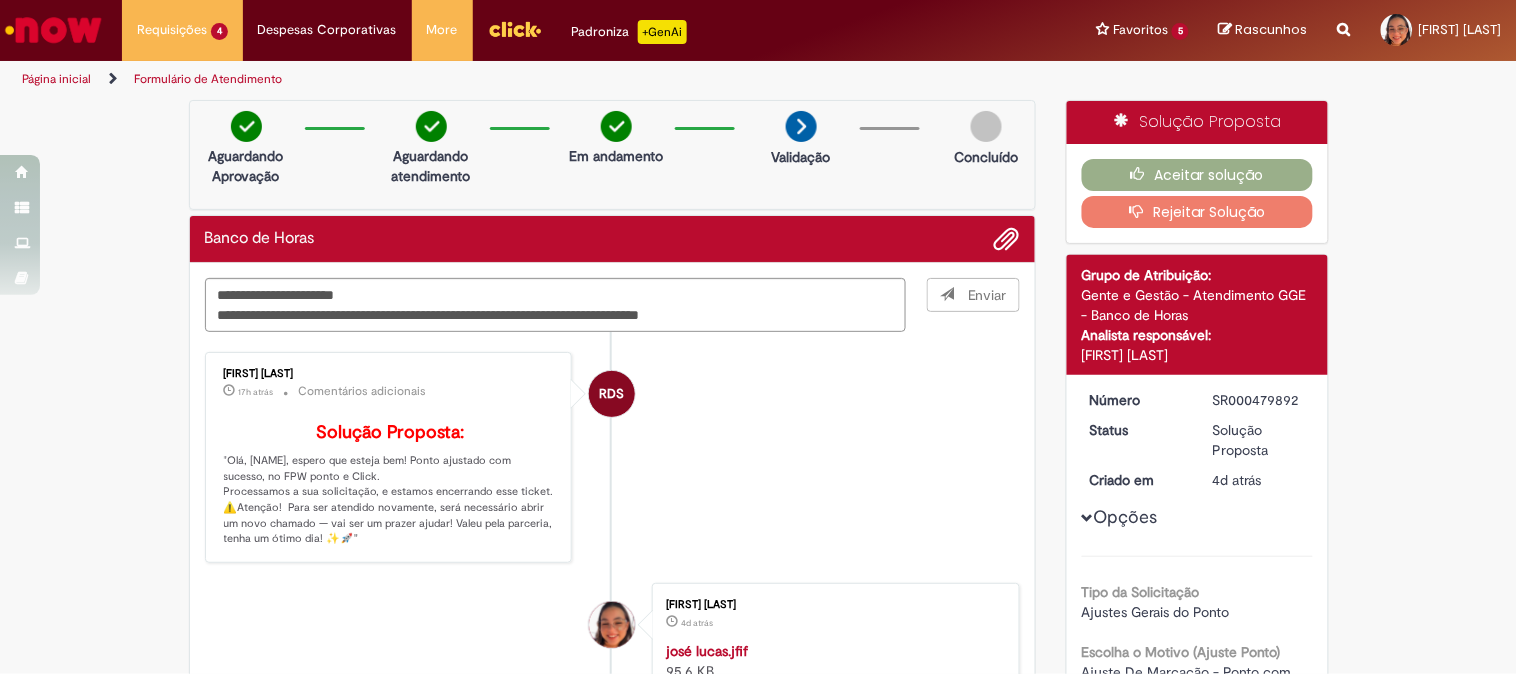 type 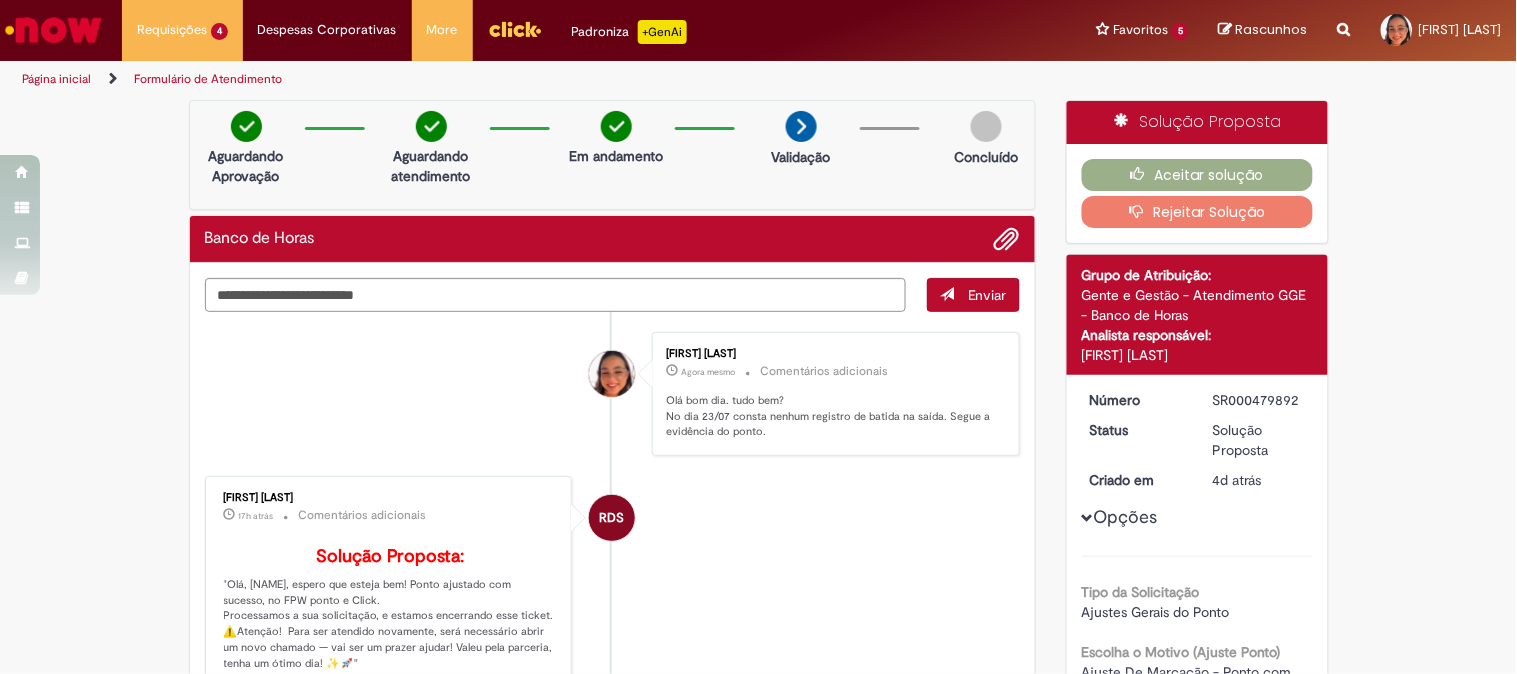 click at bounding box center [1007, 239] 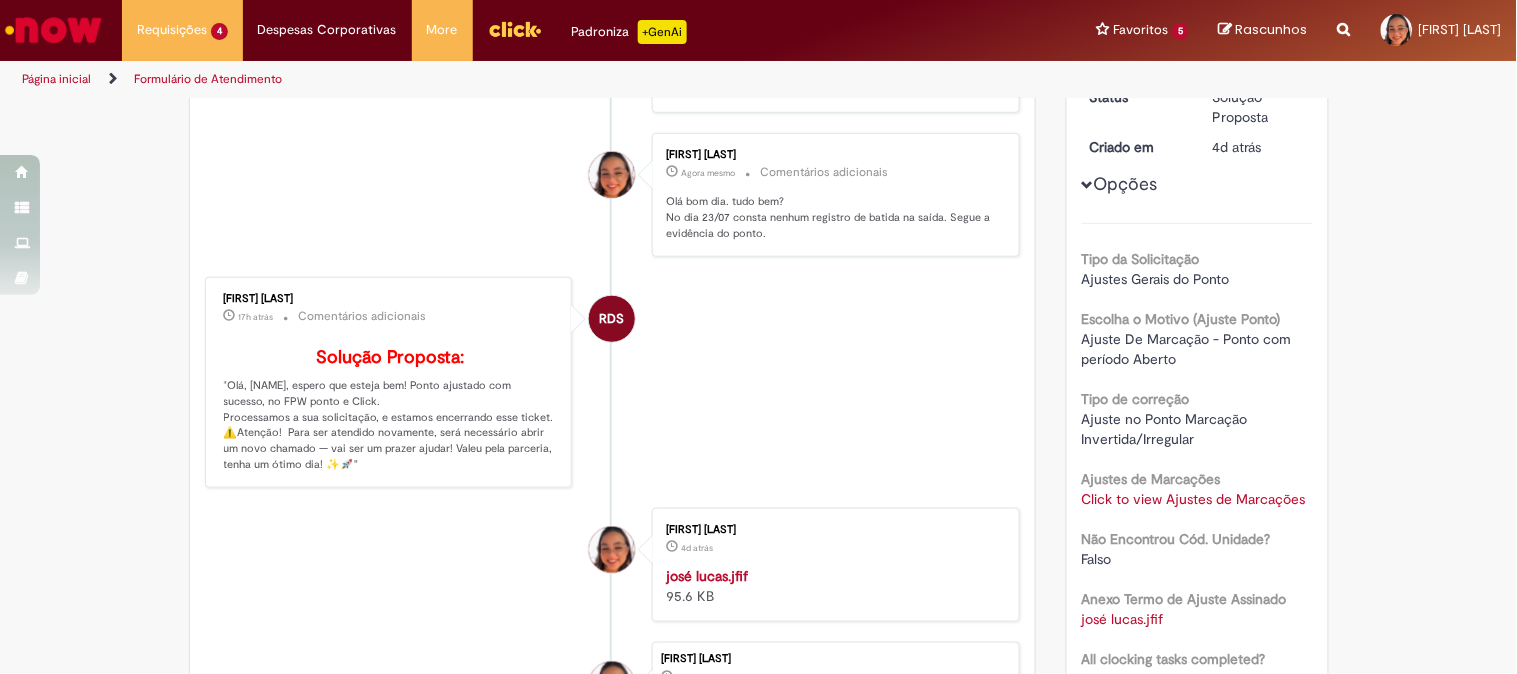 scroll, scrollTop: 444, scrollLeft: 0, axis: vertical 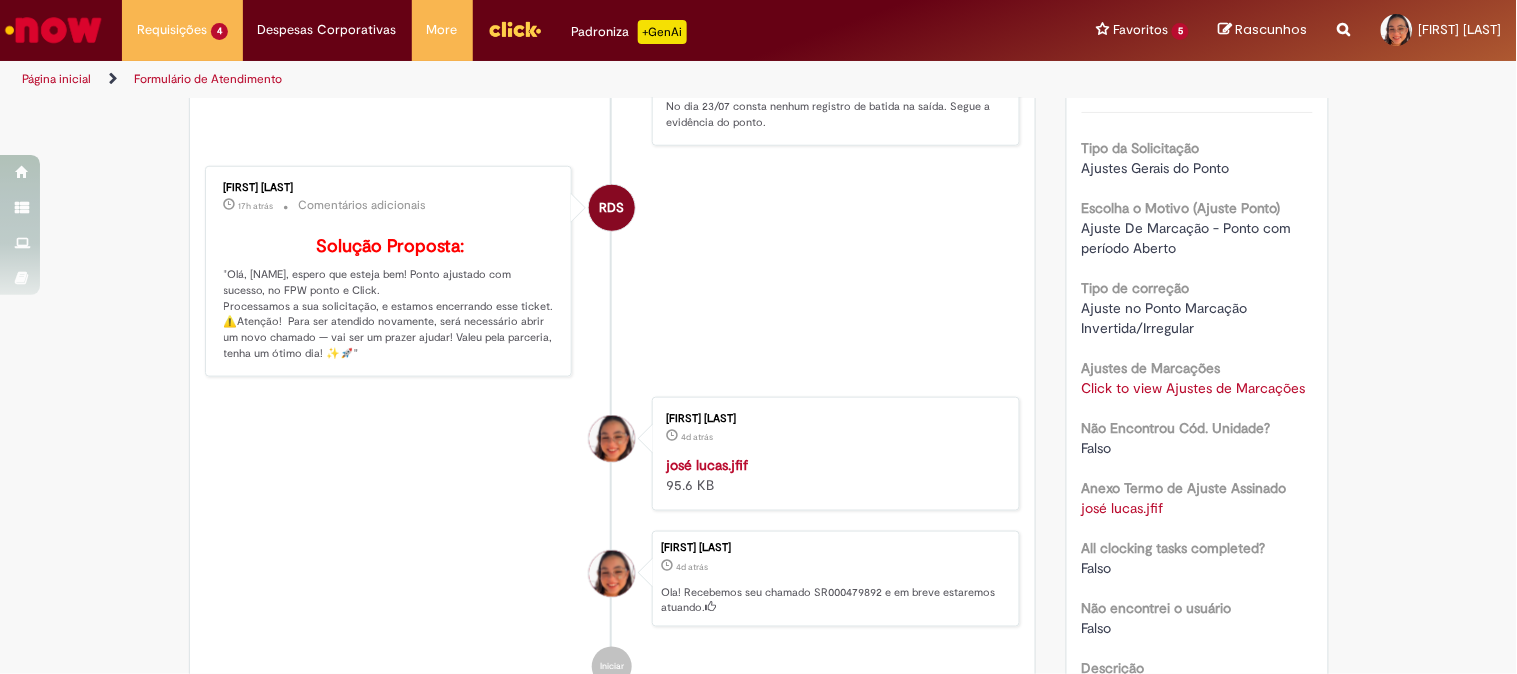 click on "Click to view Ajustes de Marcações" at bounding box center [1194, 388] 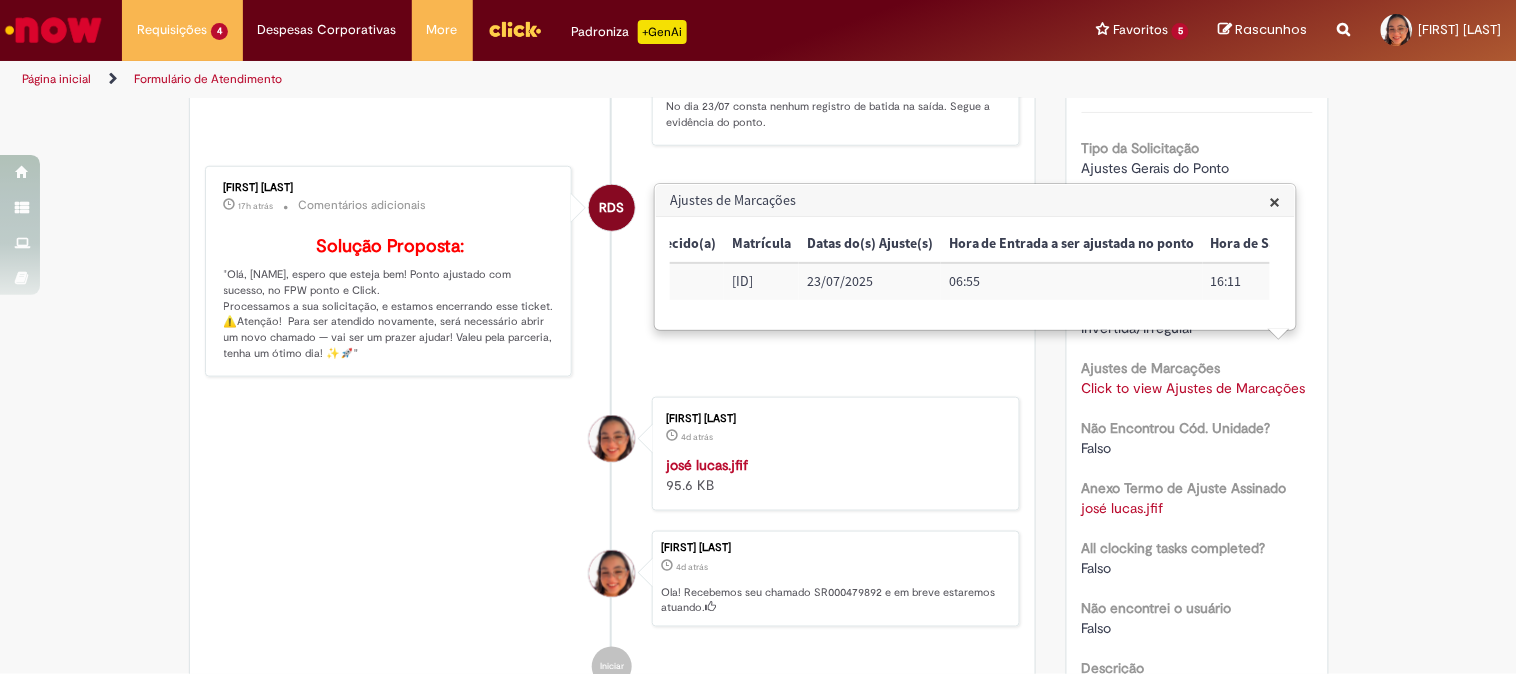 scroll, scrollTop: 0, scrollLeft: 286, axis: horizontal 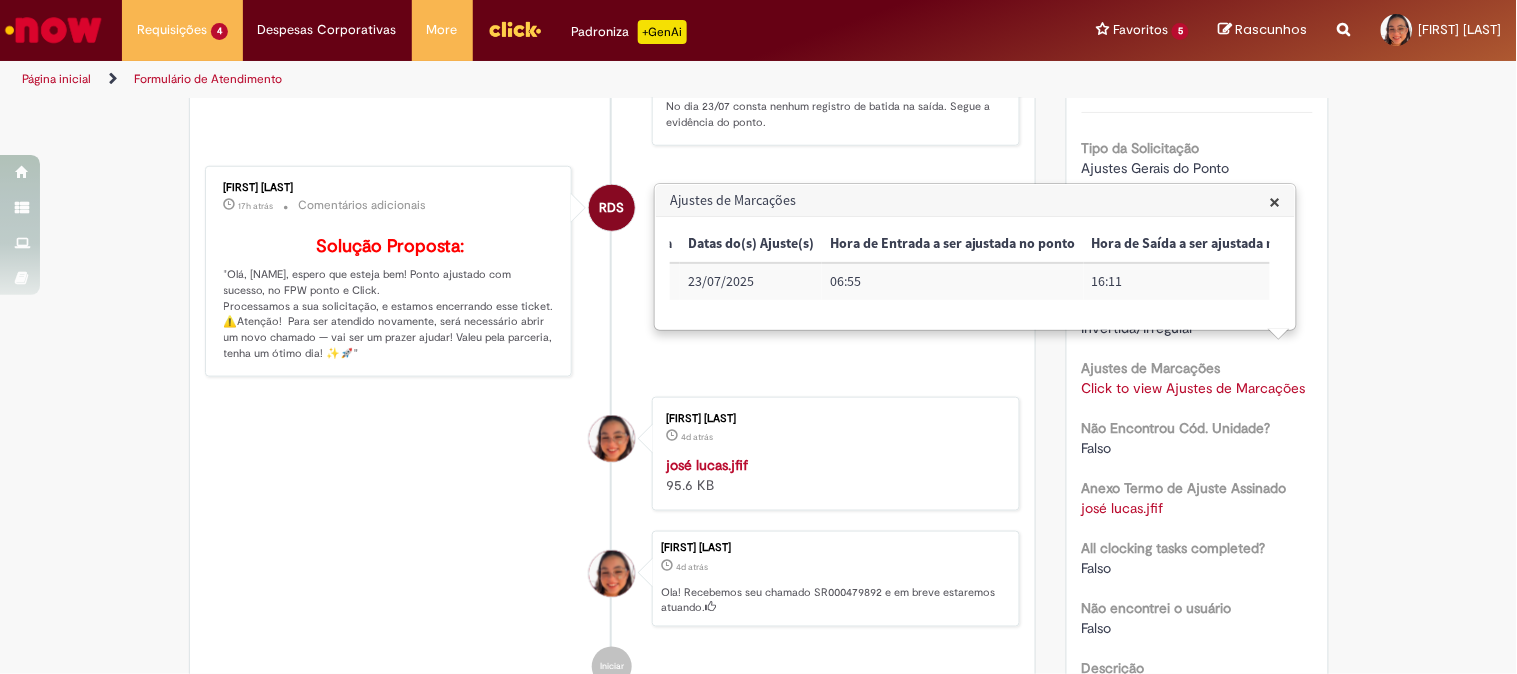 click on "×" at bounding box center (1275, 201) 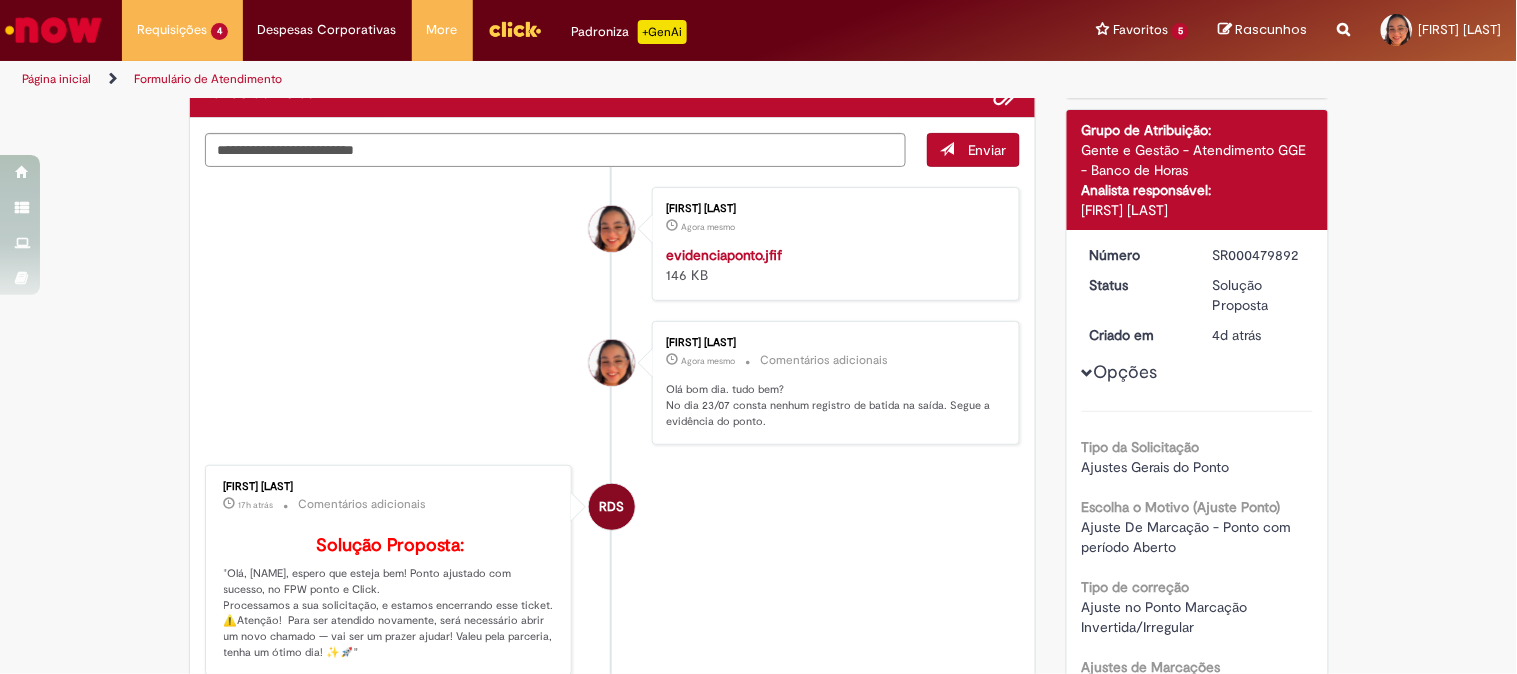 scroll, scrollTop: 0, scrollLeft: 0, axis: both 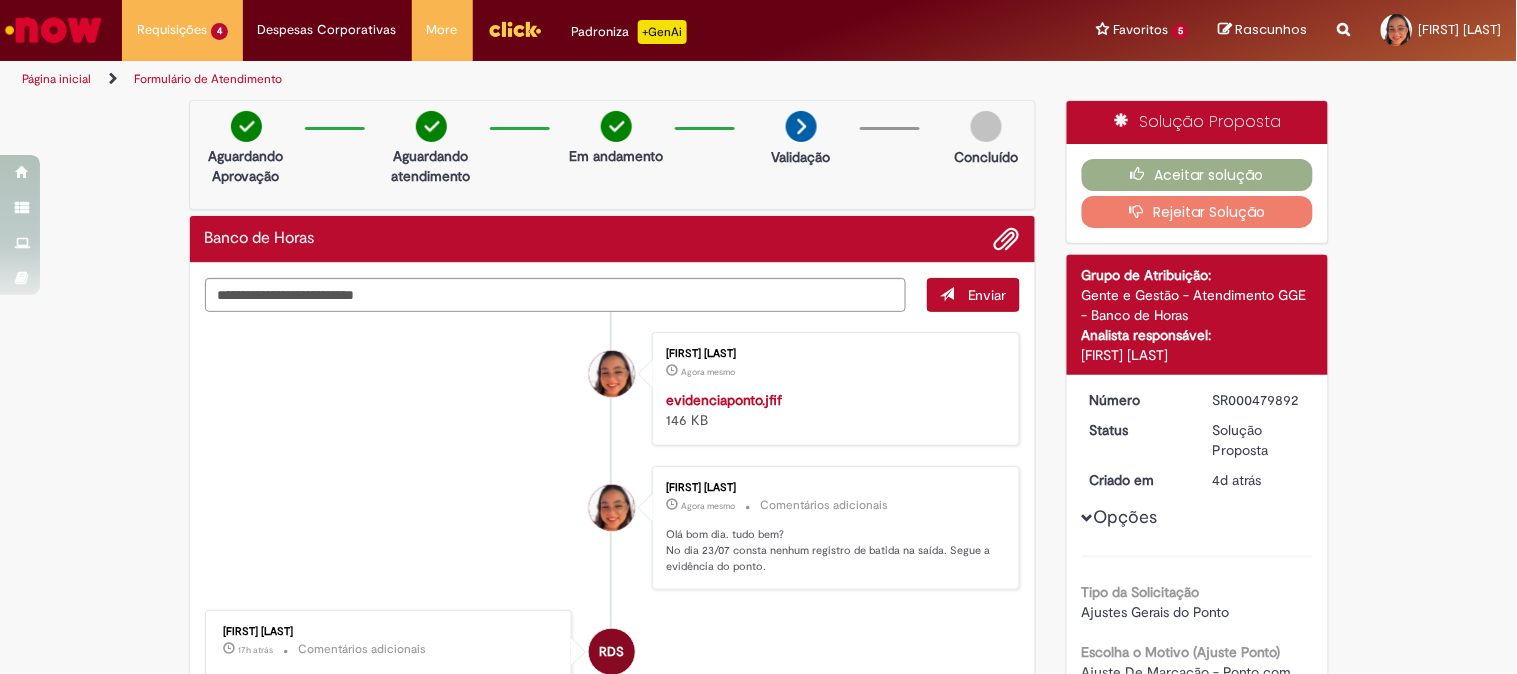click at bounding box center [1141, 211] 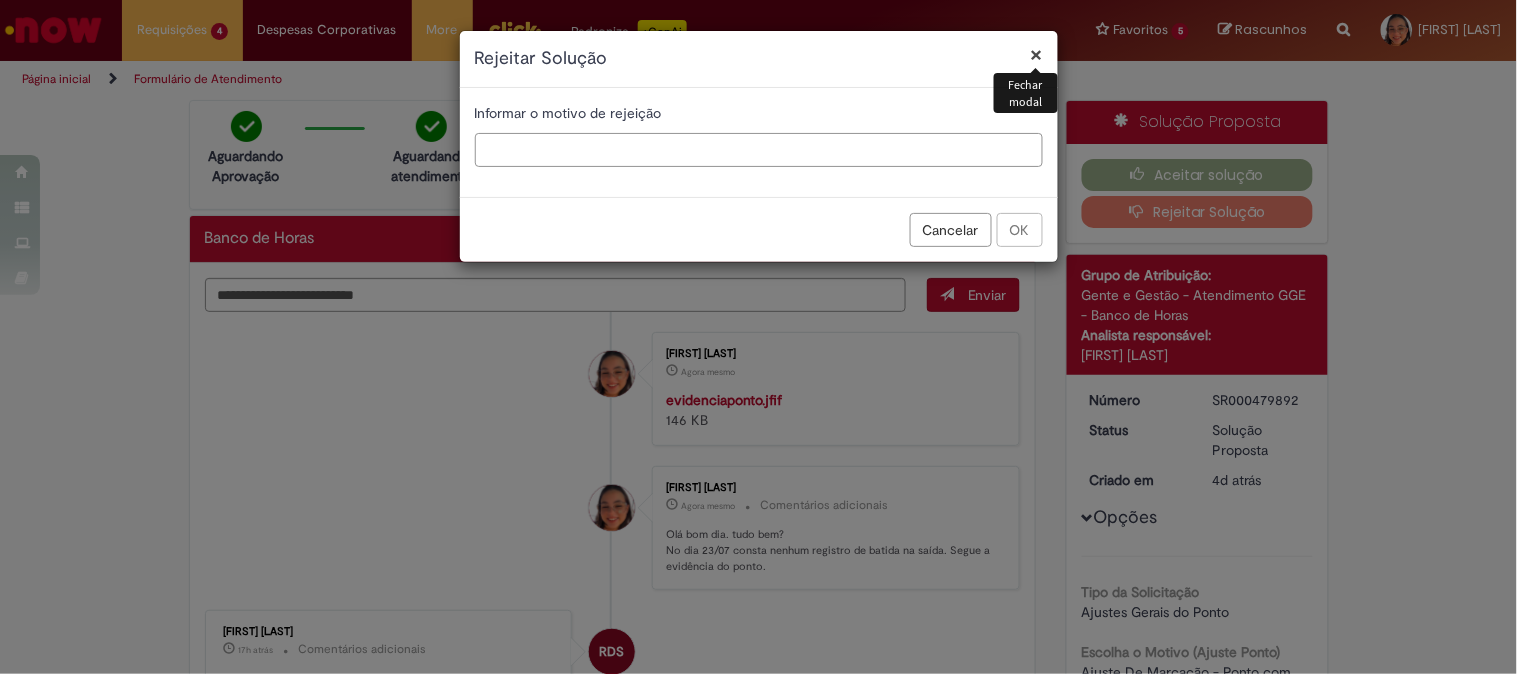 click at bounding box center [759, 150] 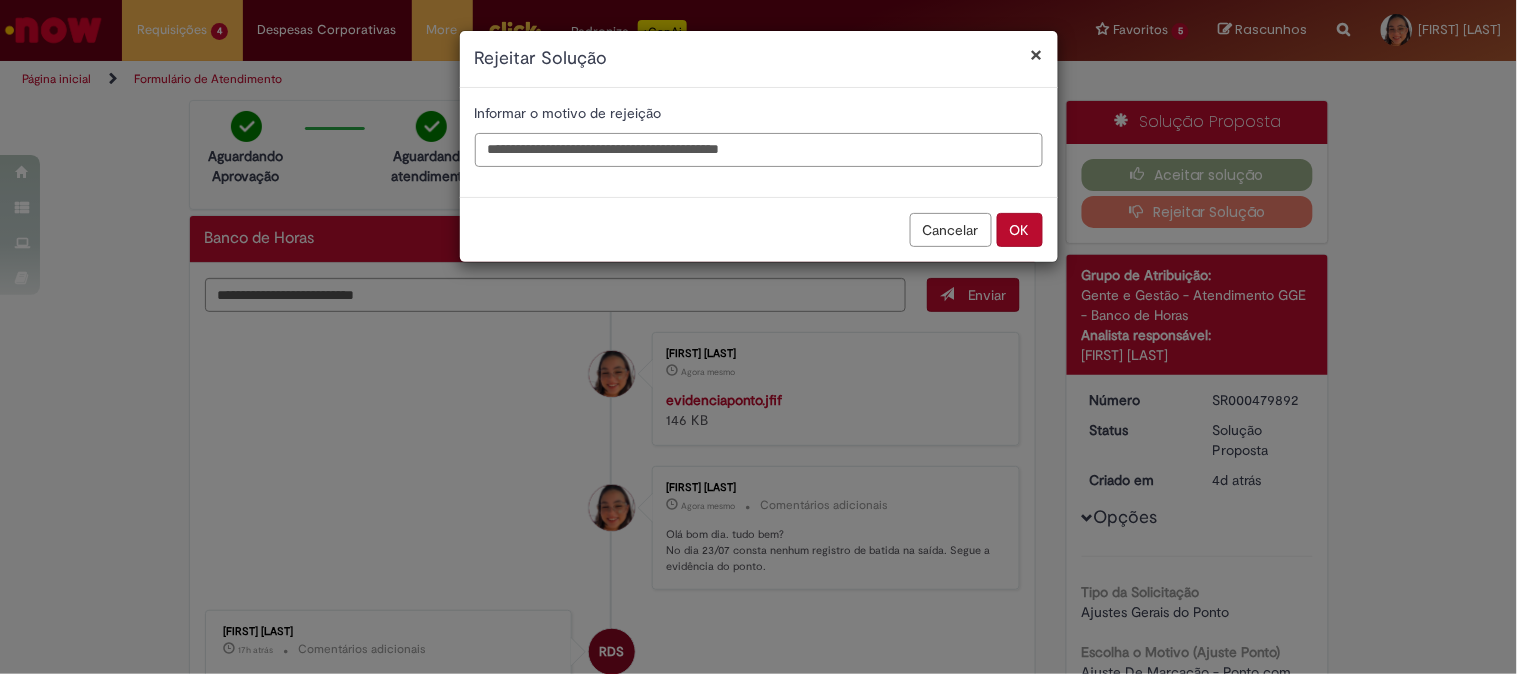 type on "**********" 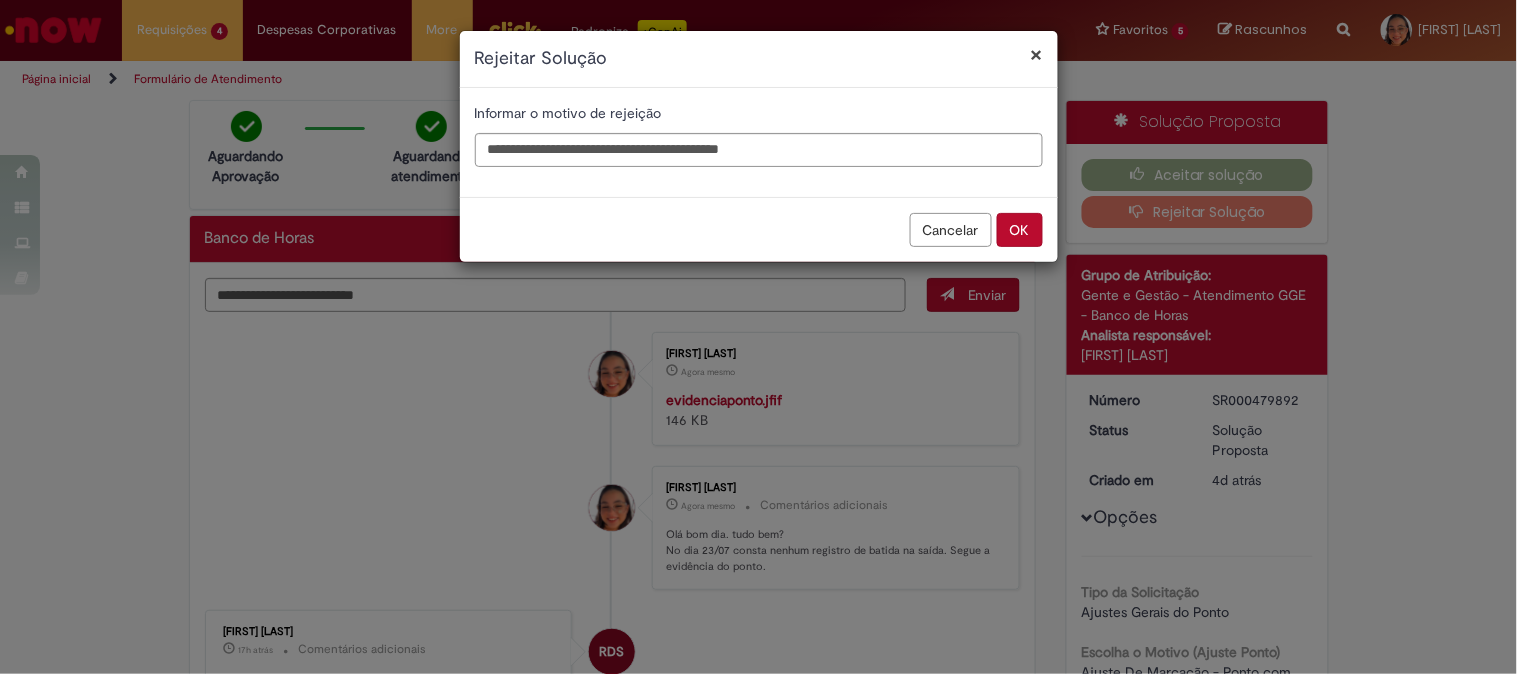type 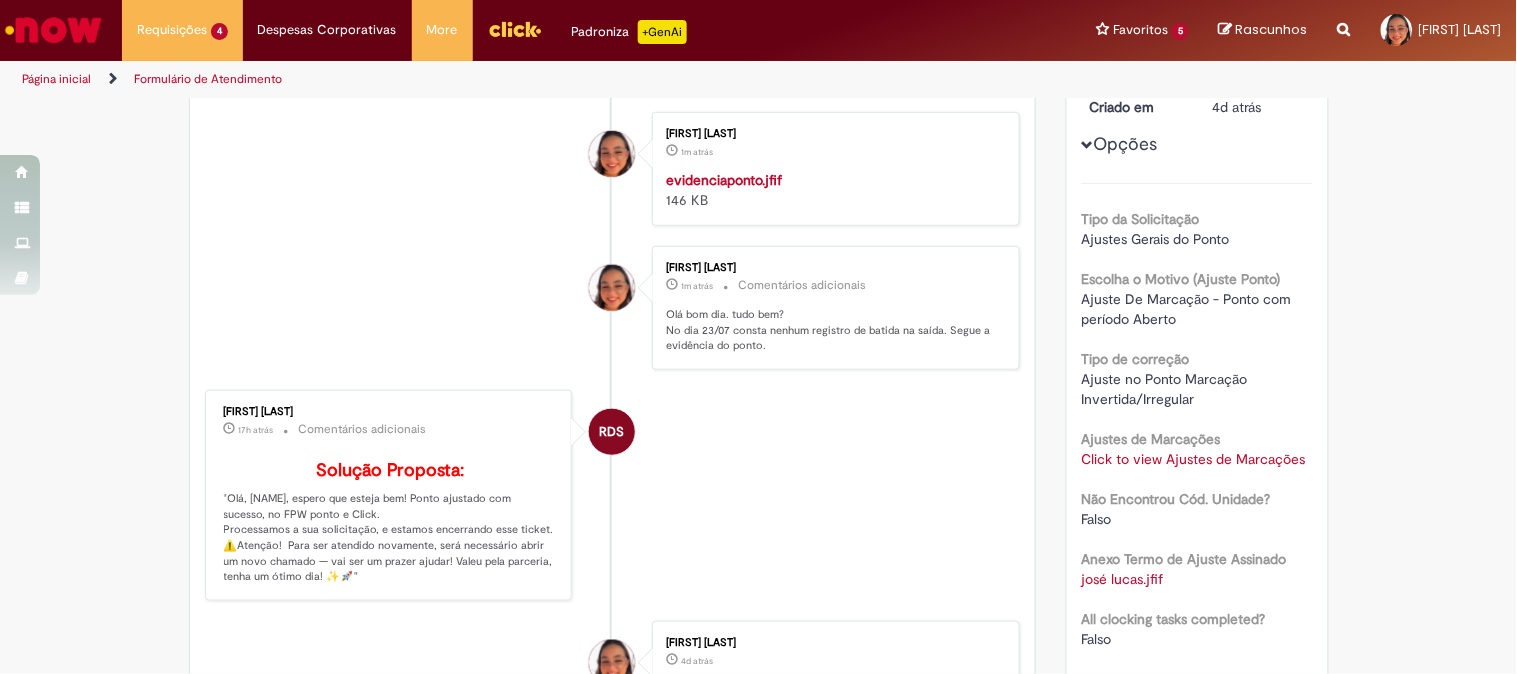 scroll, scrollTop: 0, scrollLeft: 0, axis: both 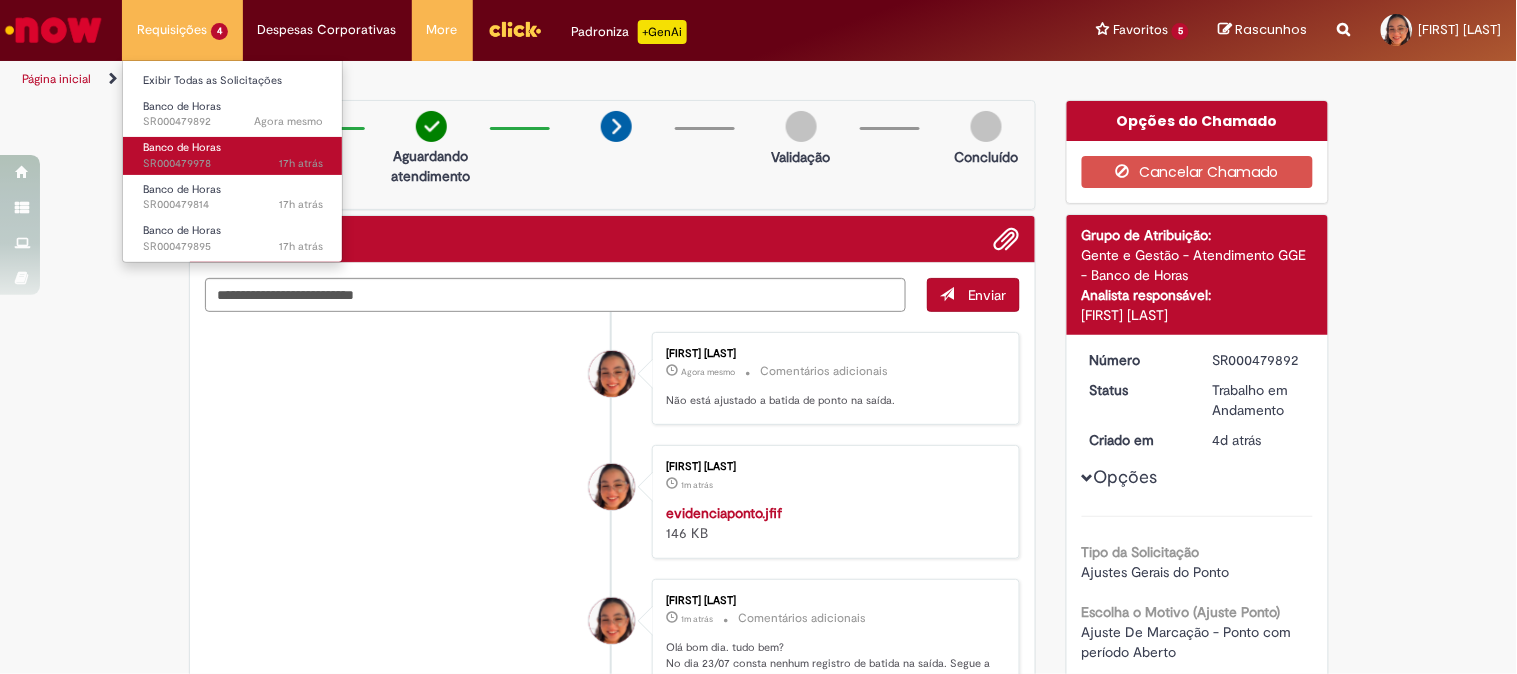 click on "Banco de Horas" at bounding box center (182, 147) 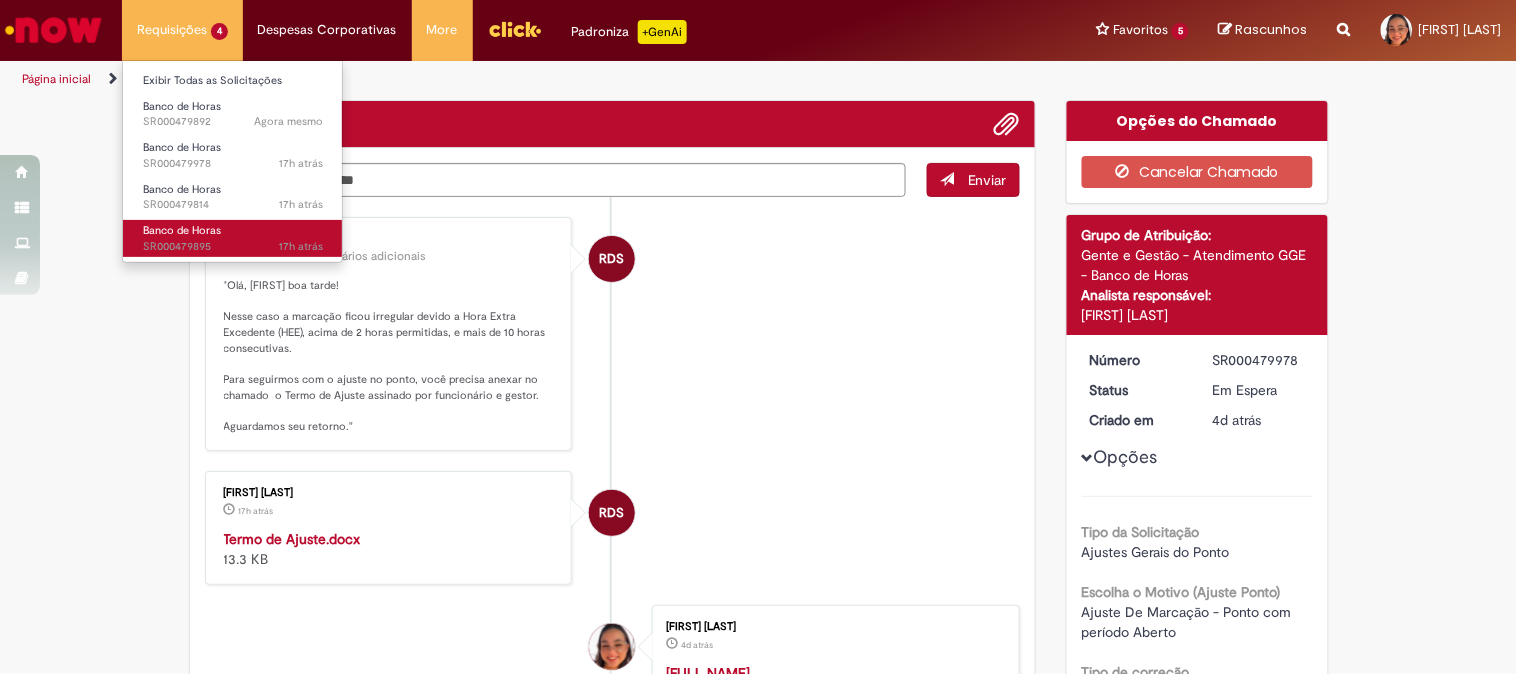 click on "Banco de Horas
17h atrás 17 horas atrás  SR000479895" at bounding box center (233, 238) 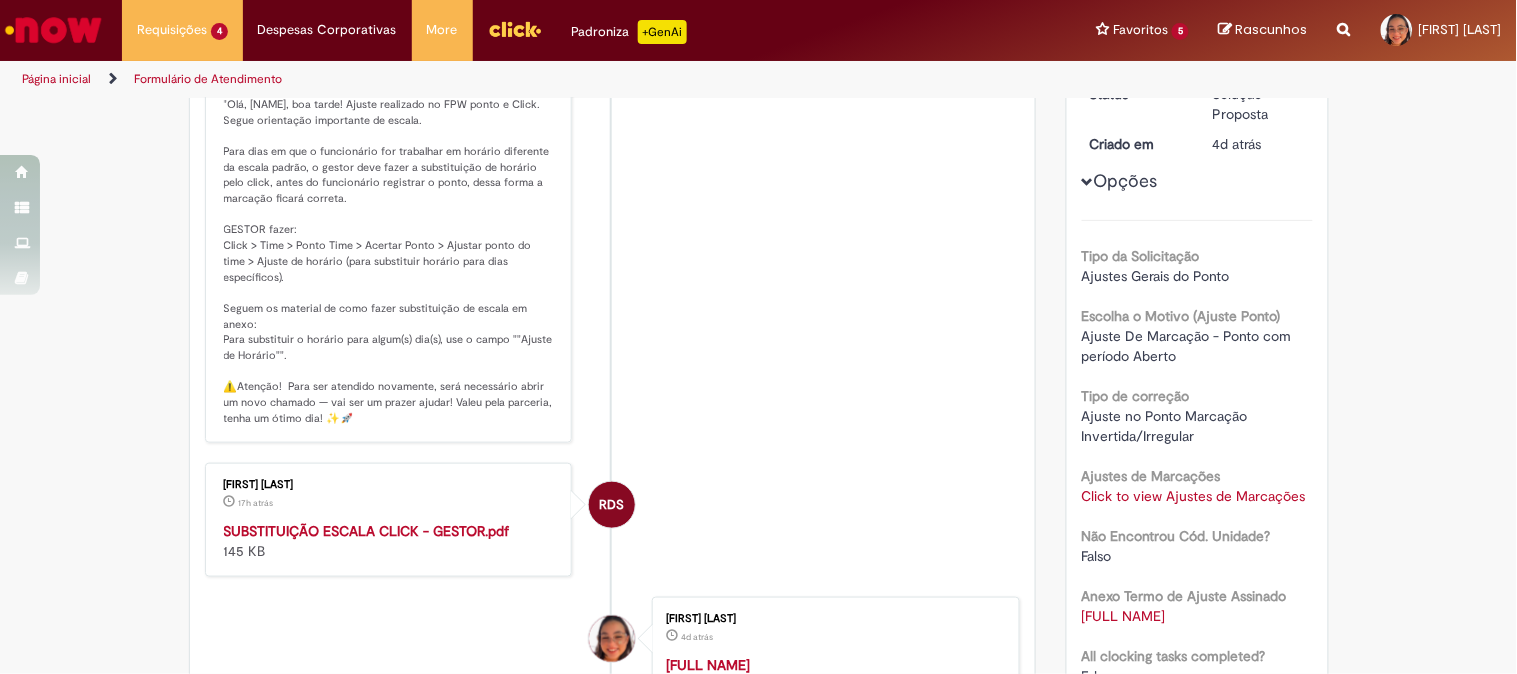 scroll, scrollTop: 670, scrollLeft: 0, axis: vertical 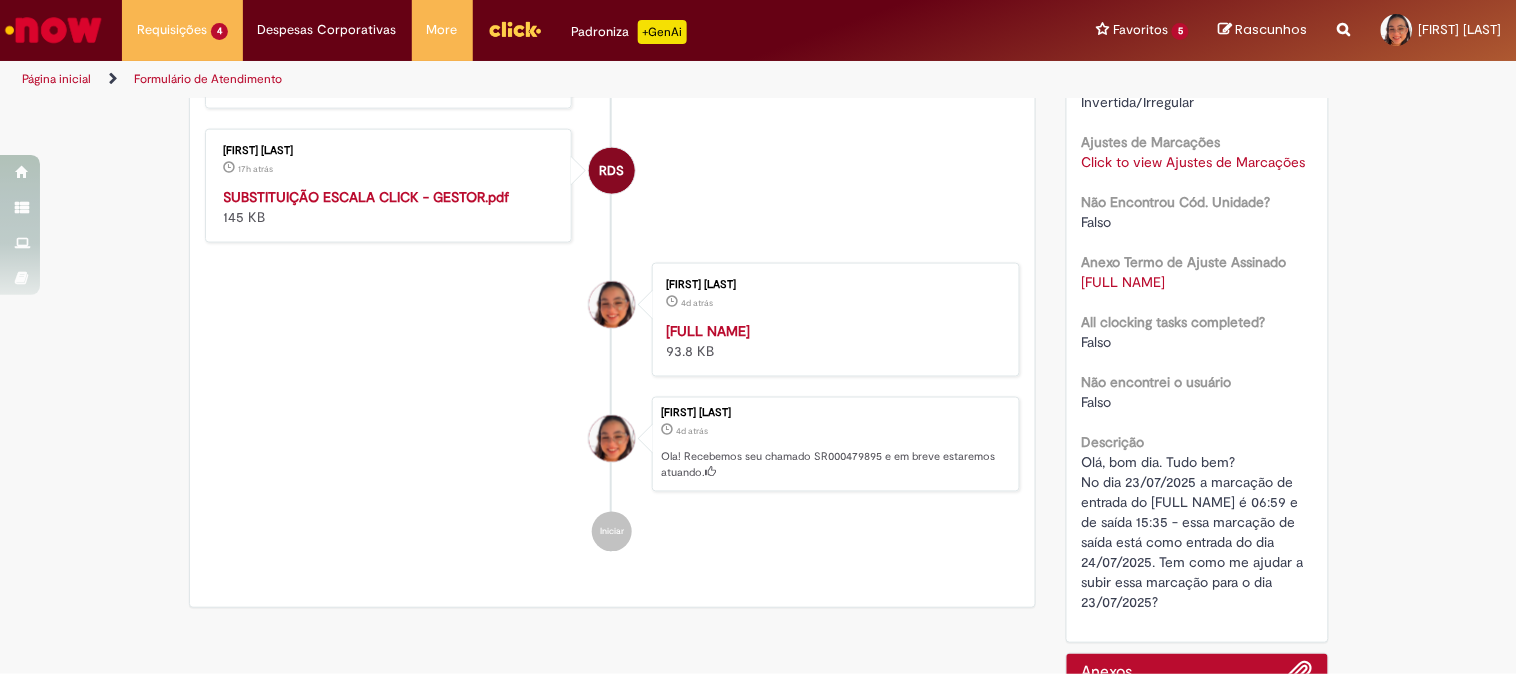 click on "Click to view Ajustes de Marcações" at bounding box center (1194, 162) 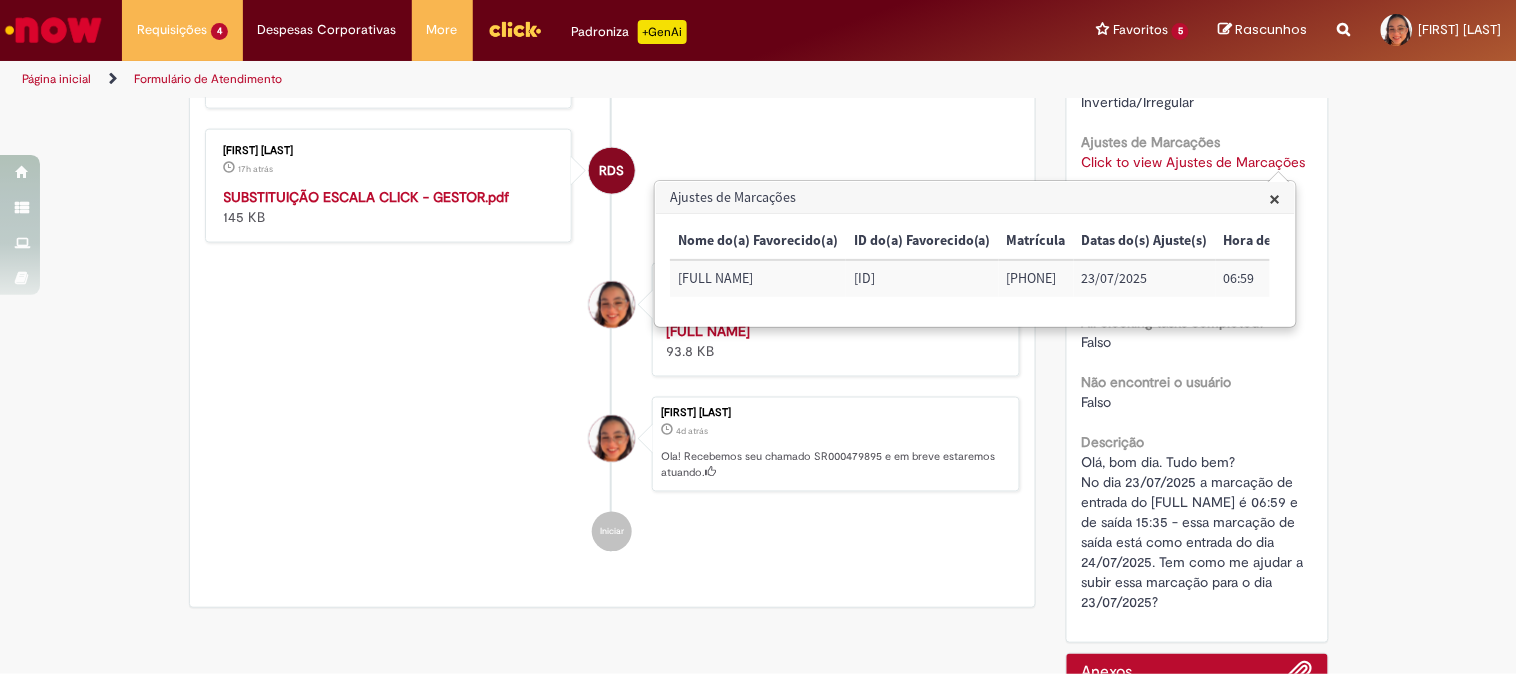 drag, startPoint x: 675, startPoint y: 276, endPoint x: 726, endPoint y: 298, distance: 55.542778 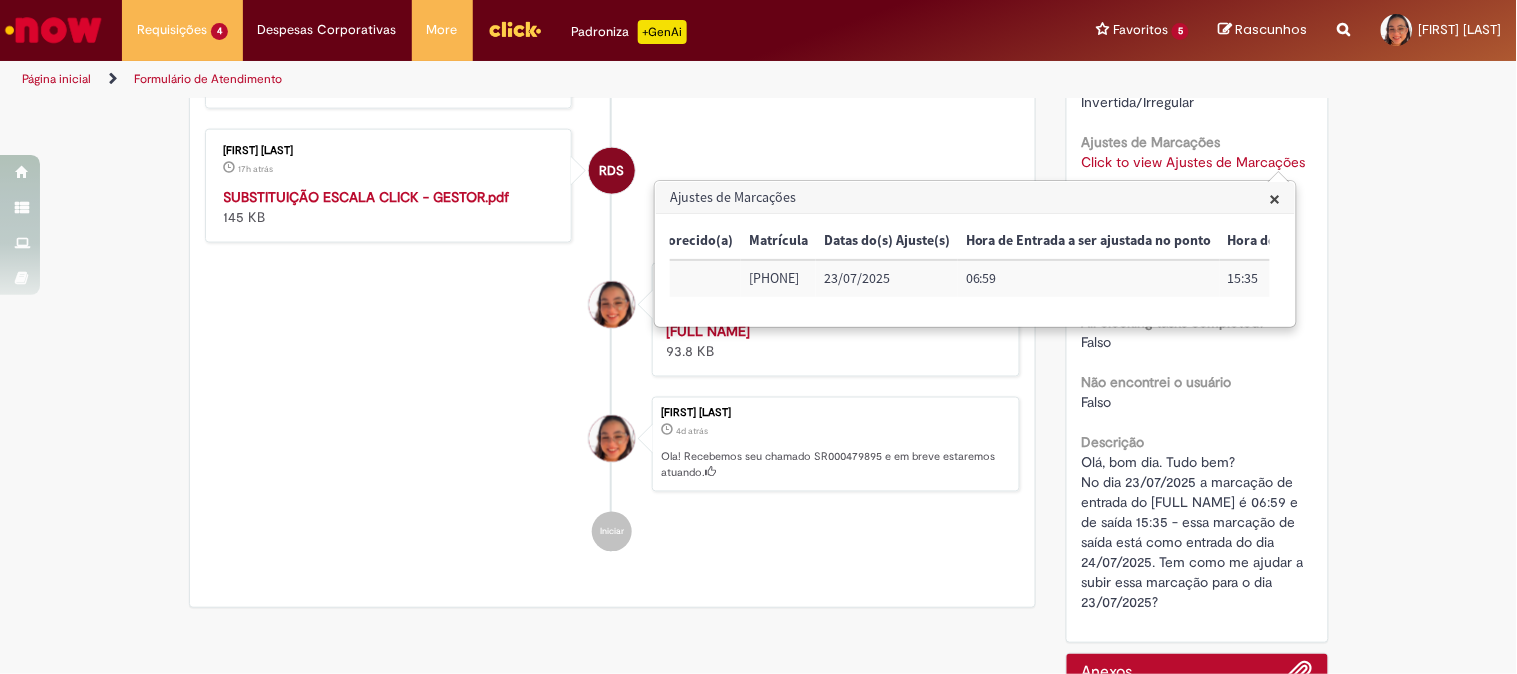 scroll, scrollTop: 0, scrollLeft: 323, axis: horizontal 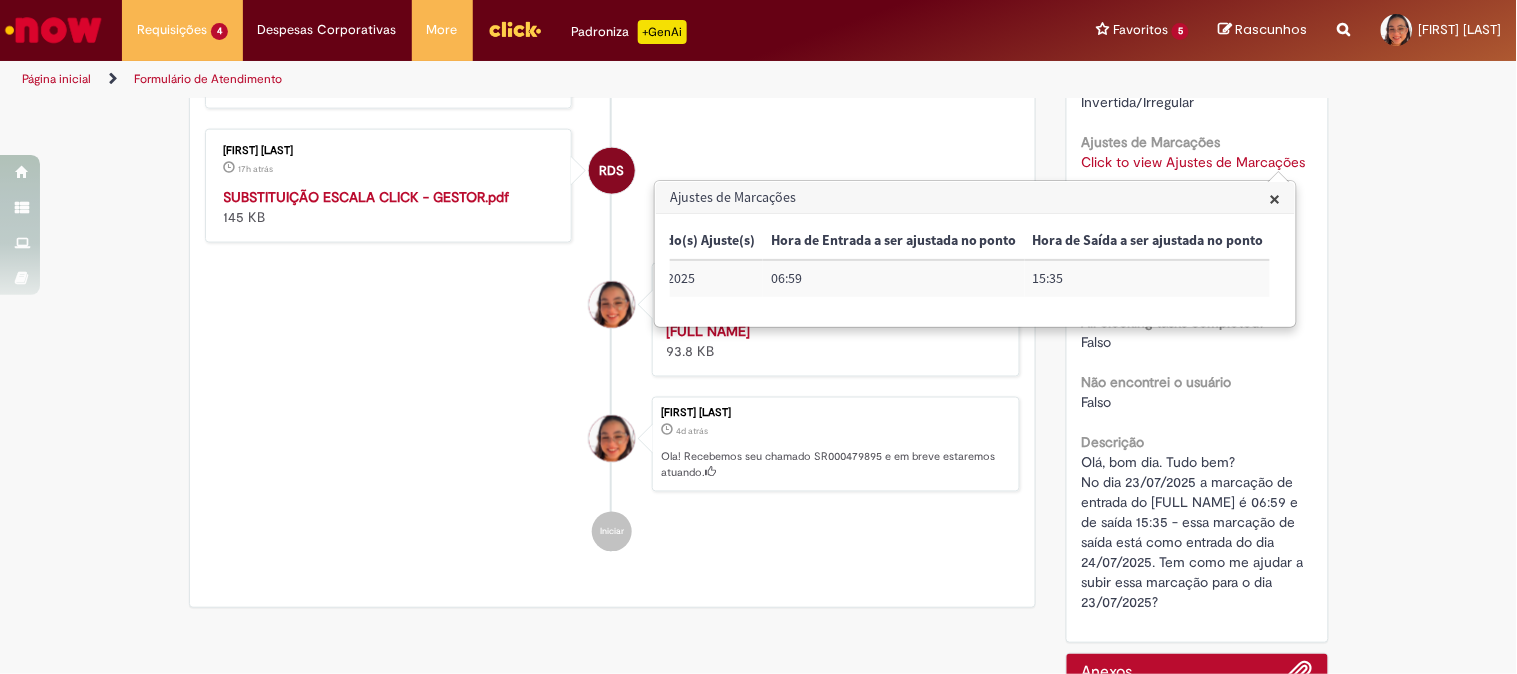 click on "×" at bounding box center [1275, 198] 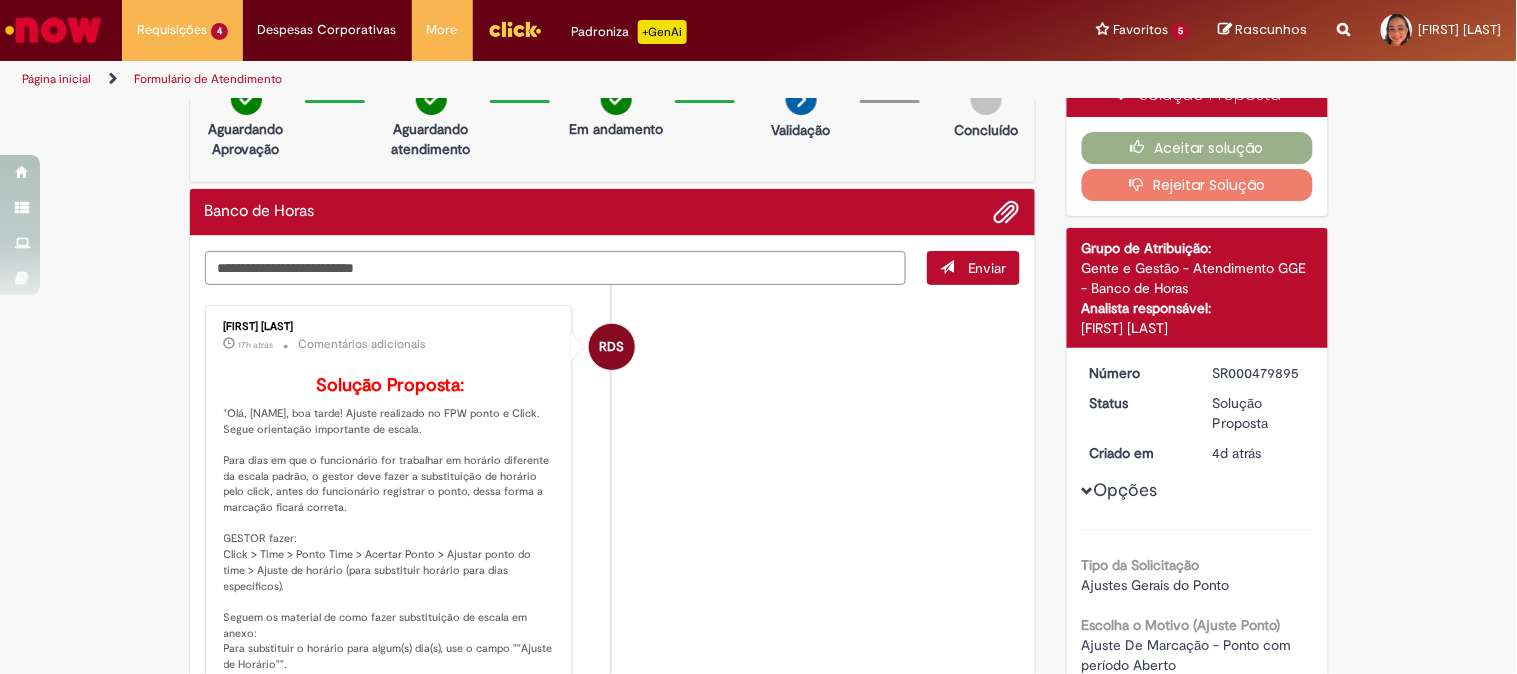 scroll, scrollTop: 0, scrollLeft: 0, axis: both 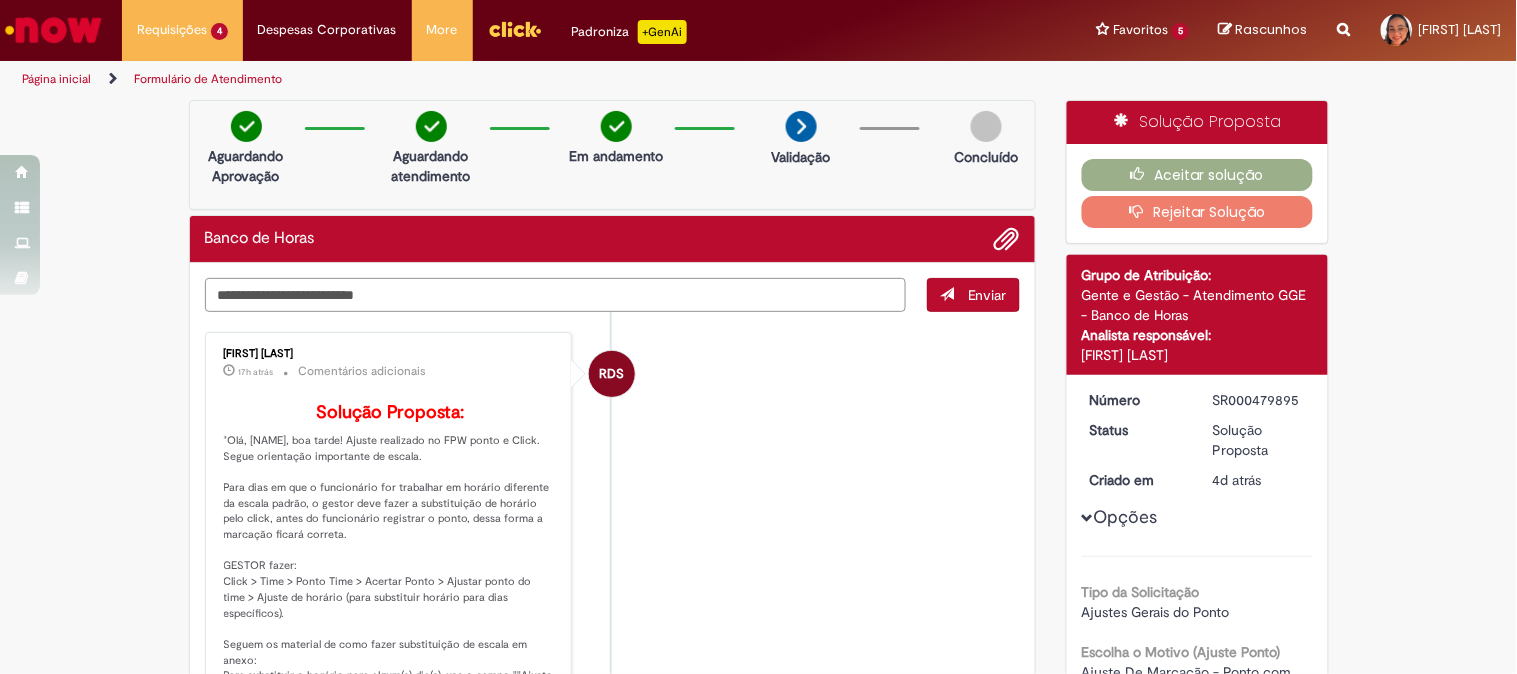 click at bounding box center [556, 295] 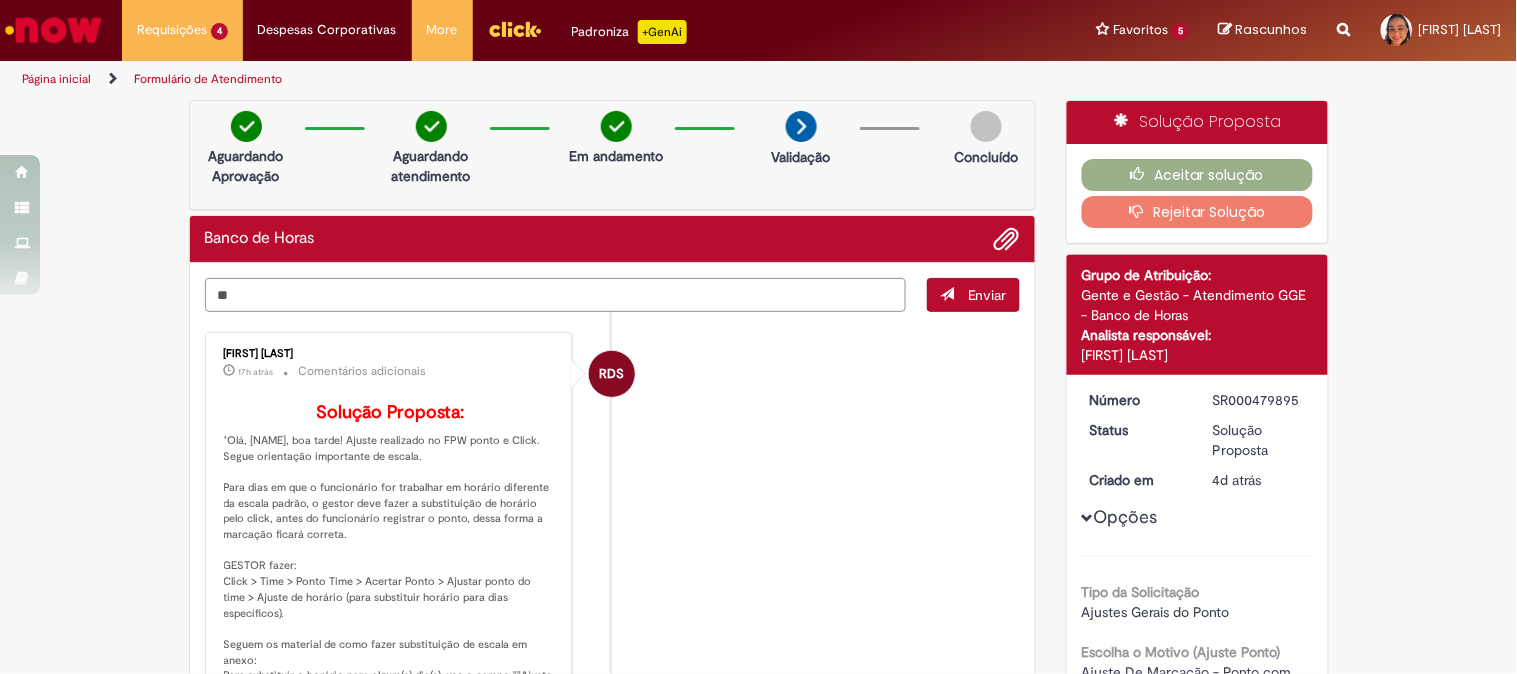 type on "*" 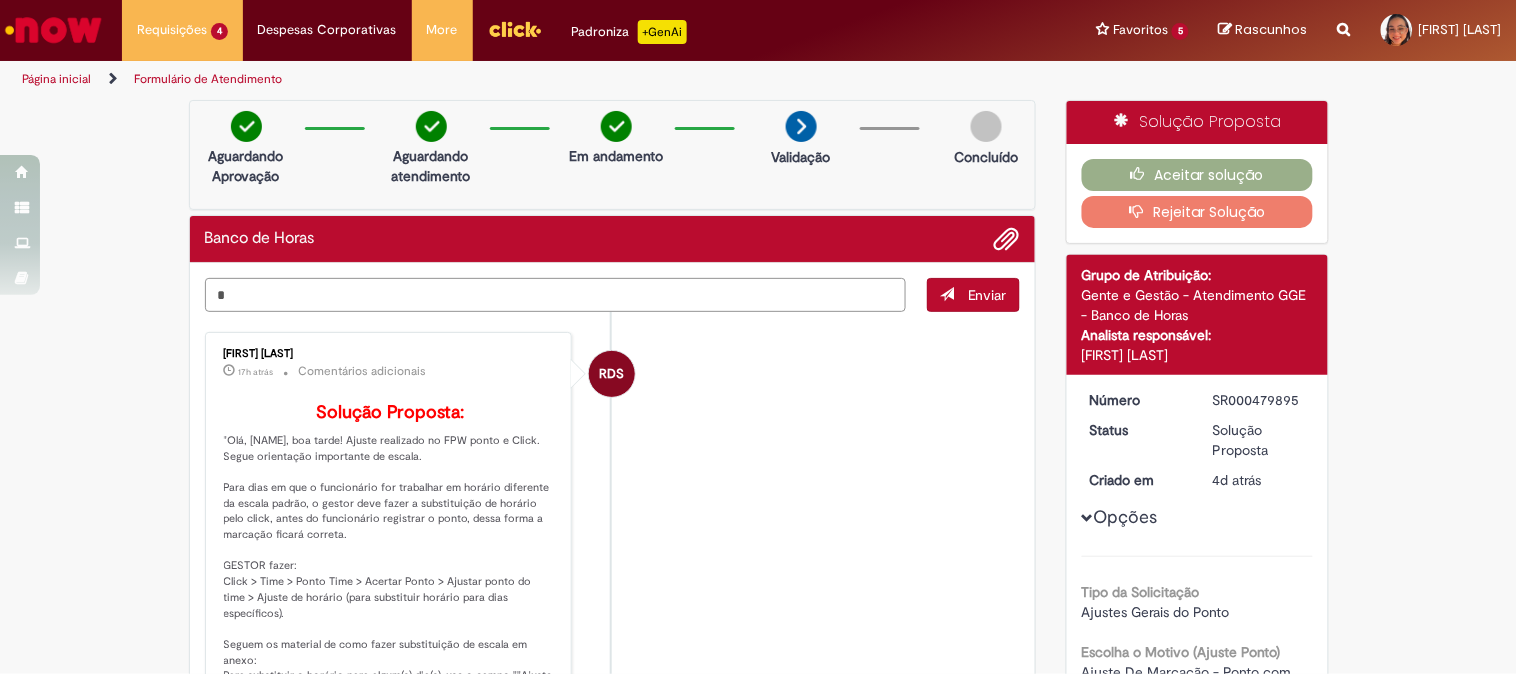 type 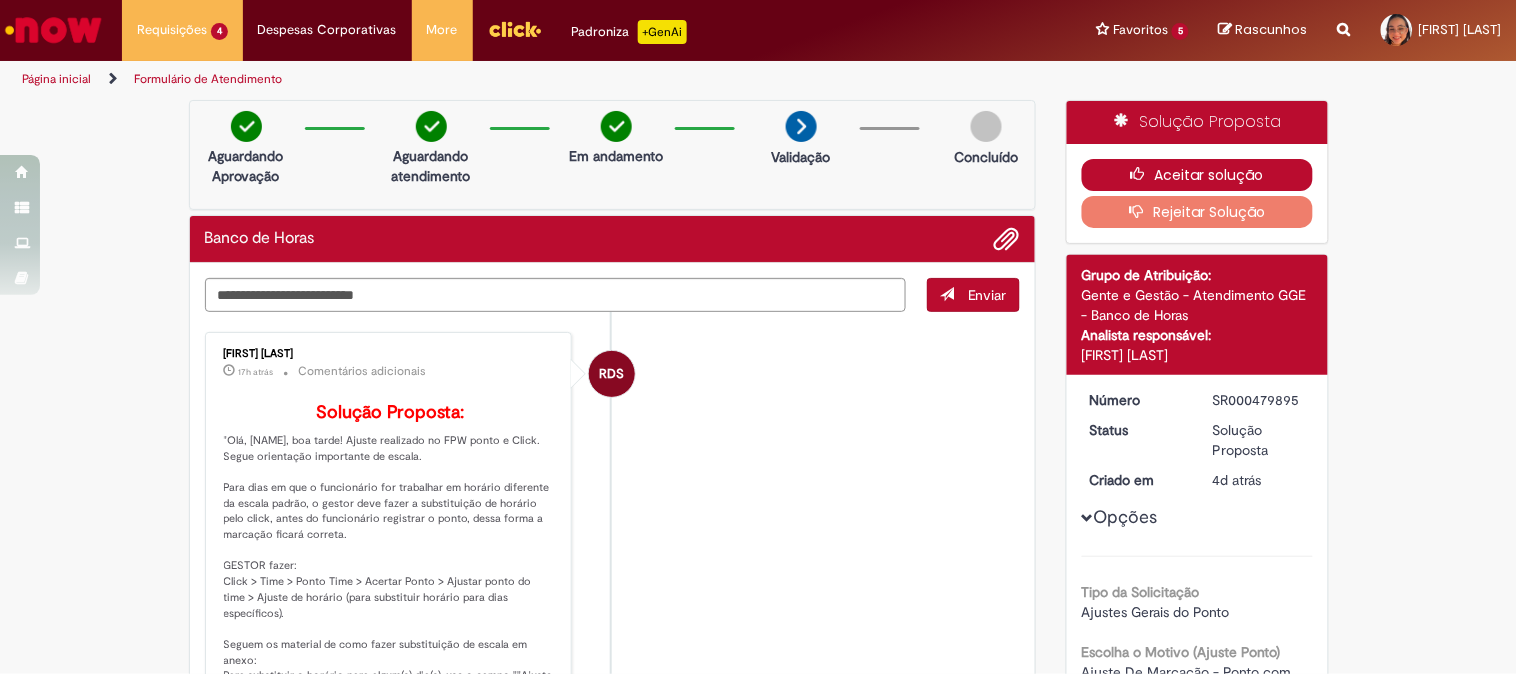 click on "Aceitar solução" at bounding box center [1197, 175] 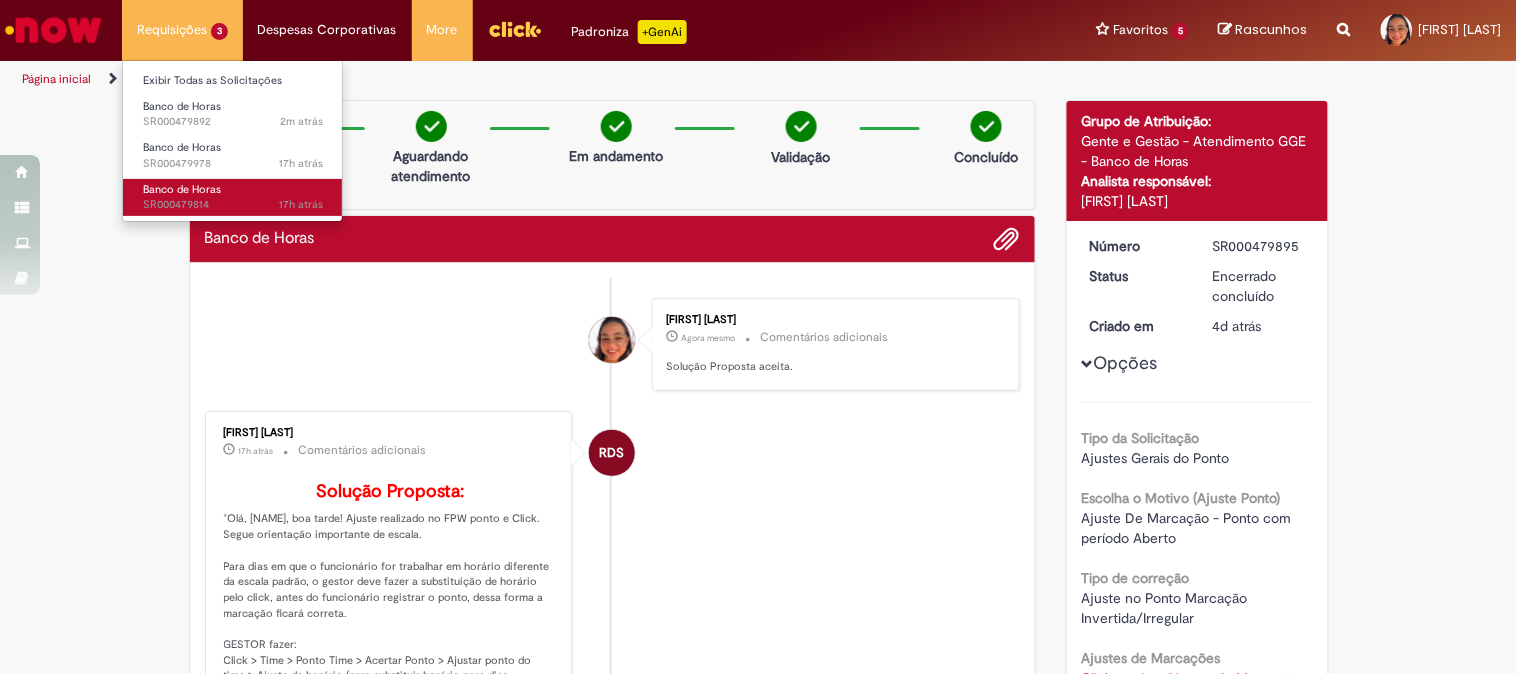 click on "17h atrás 17 horas atrás  SR000479814" at bounding box center [233, 205] 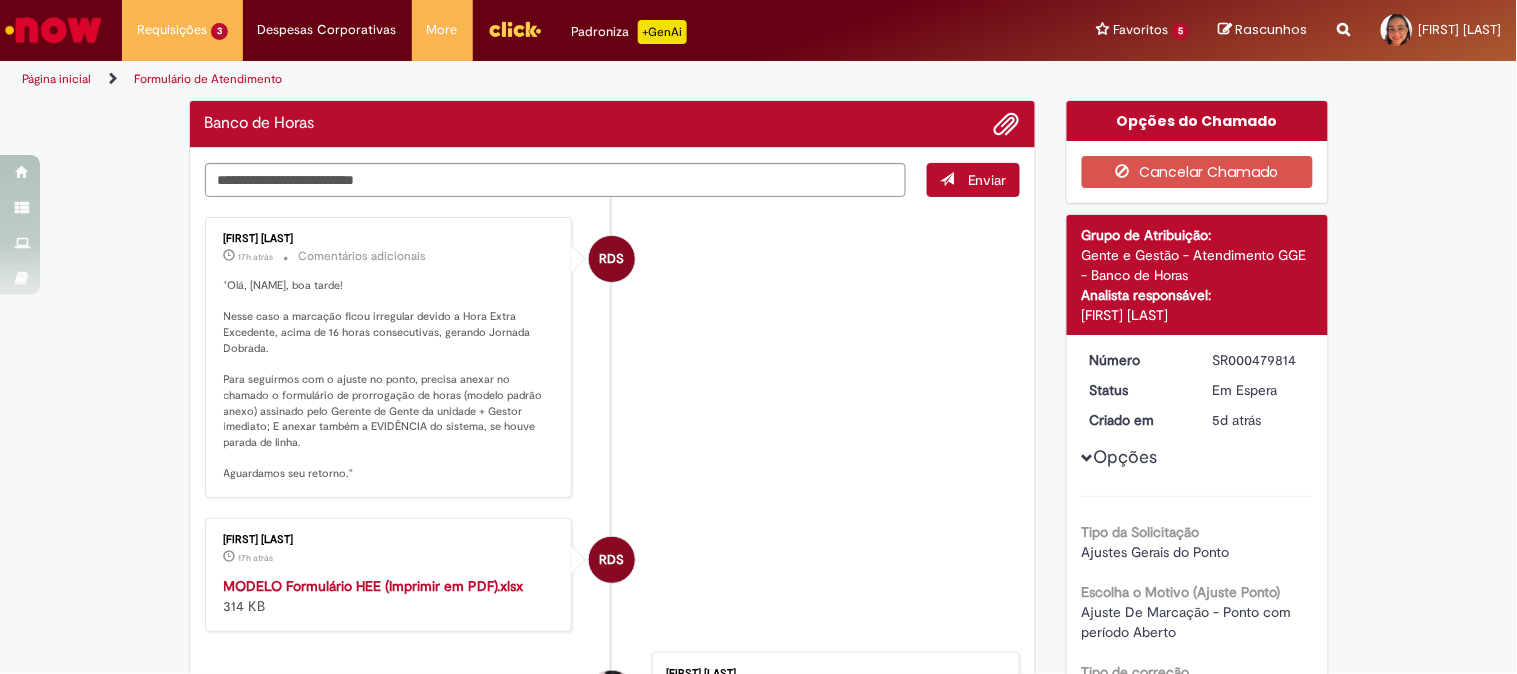 click on "RDS
[FIRST] [LAST]
17h atrás 17 horas atrás     Comentários adicionais
"Olá, [FIRST], boa tarde!
Nesse caso a marcação ficou irregular devido a Hora Extra Excedente, acima de 16 horas consecutivas, gerando Jornada Dobrada.
Para seguirmos com o ajuste no ponto, precisa anexar no chamado o formulário de prorrogação de horas (modelo padrão anexo) assinado pelo Gerente de Gente da unidade + Gestor imediato; E anexar também a EVIDÊNCIA do sistema, se houve parada de linha.
Aguardamos seu retorno."" at bounding box center (613, 357) 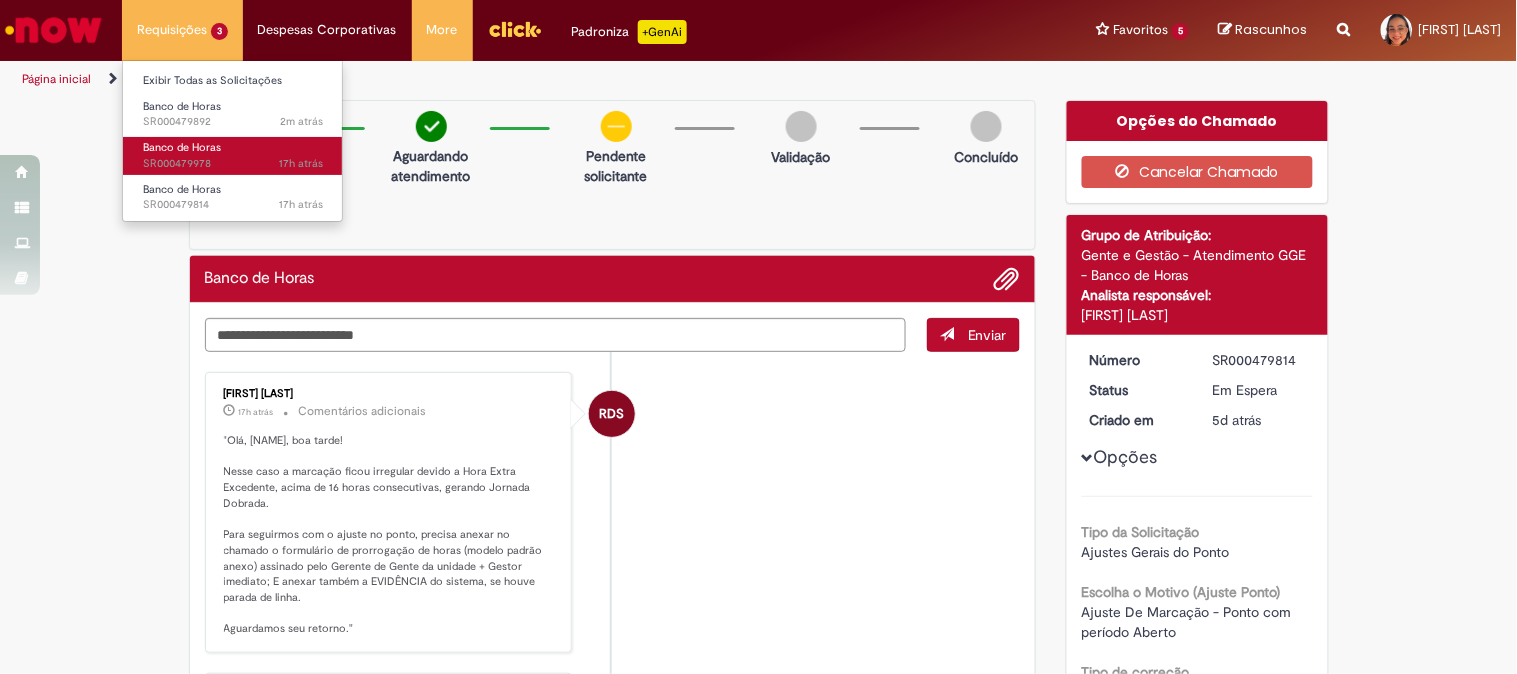 click on "Banco de Horas
17h atrás 17 horas atrás  SR000479978" at bounding box center [233, 155] 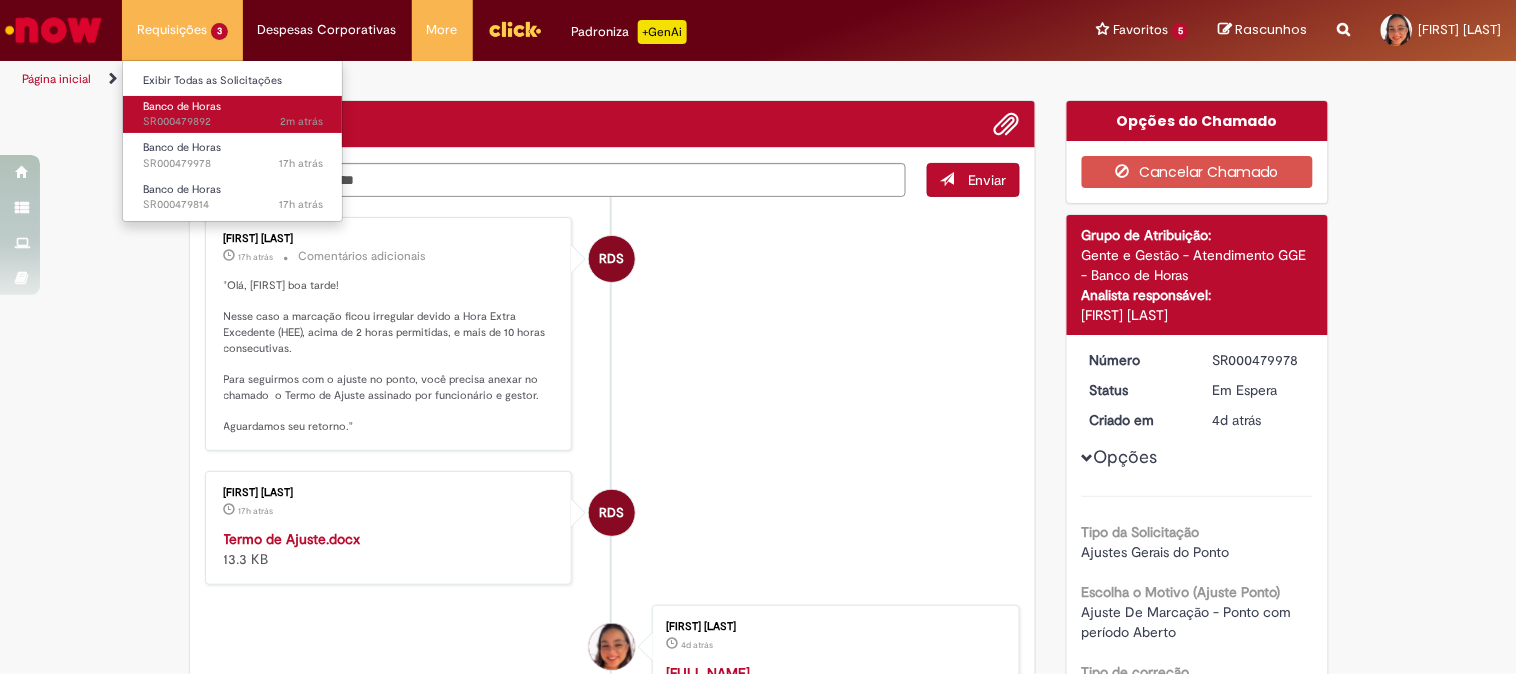 click on "Banco de Horas
2m atrás 2 minutos atrás  SR000479892" at bounding box center [233, 114] 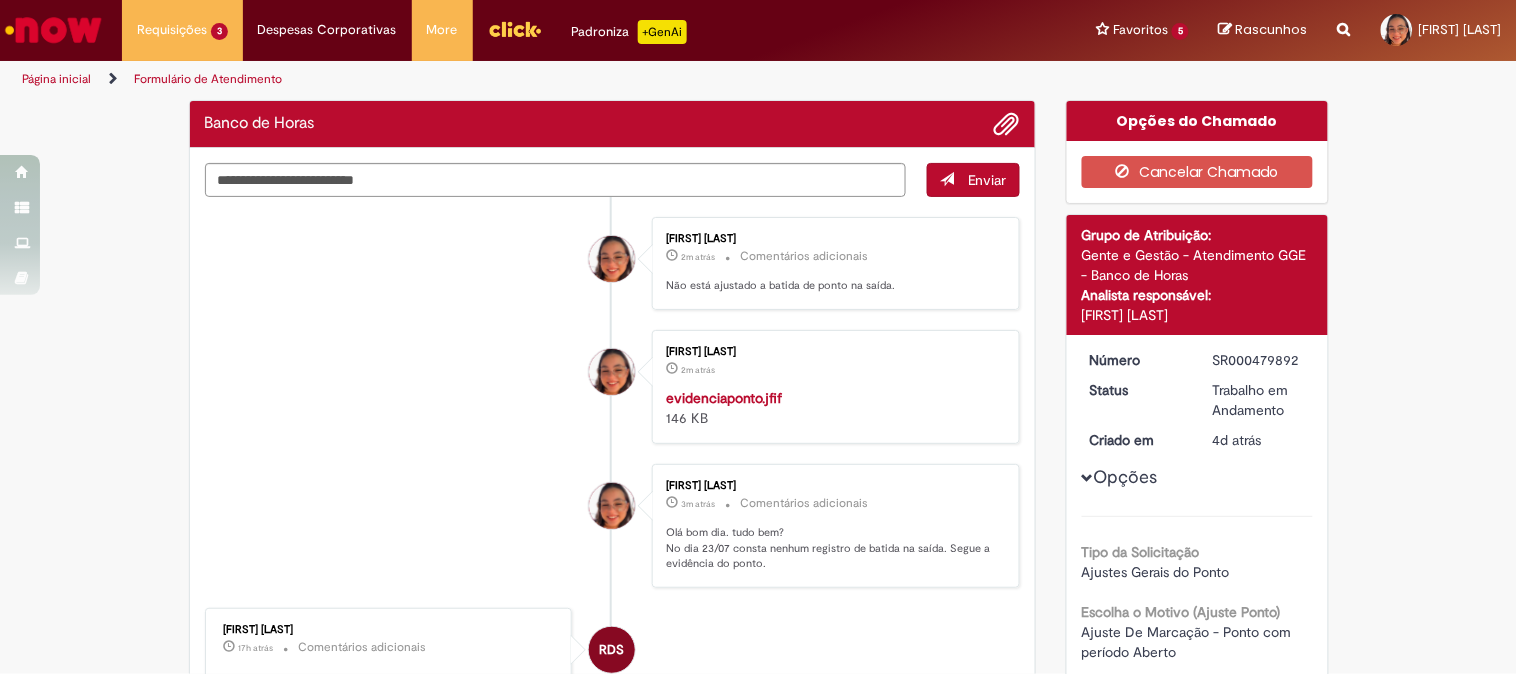 click on "[FIRST] [LAST]
2m atrás 2 minutos atrás
evidenciaponto.jfif  146 KB" at bounding box center (613, 387) 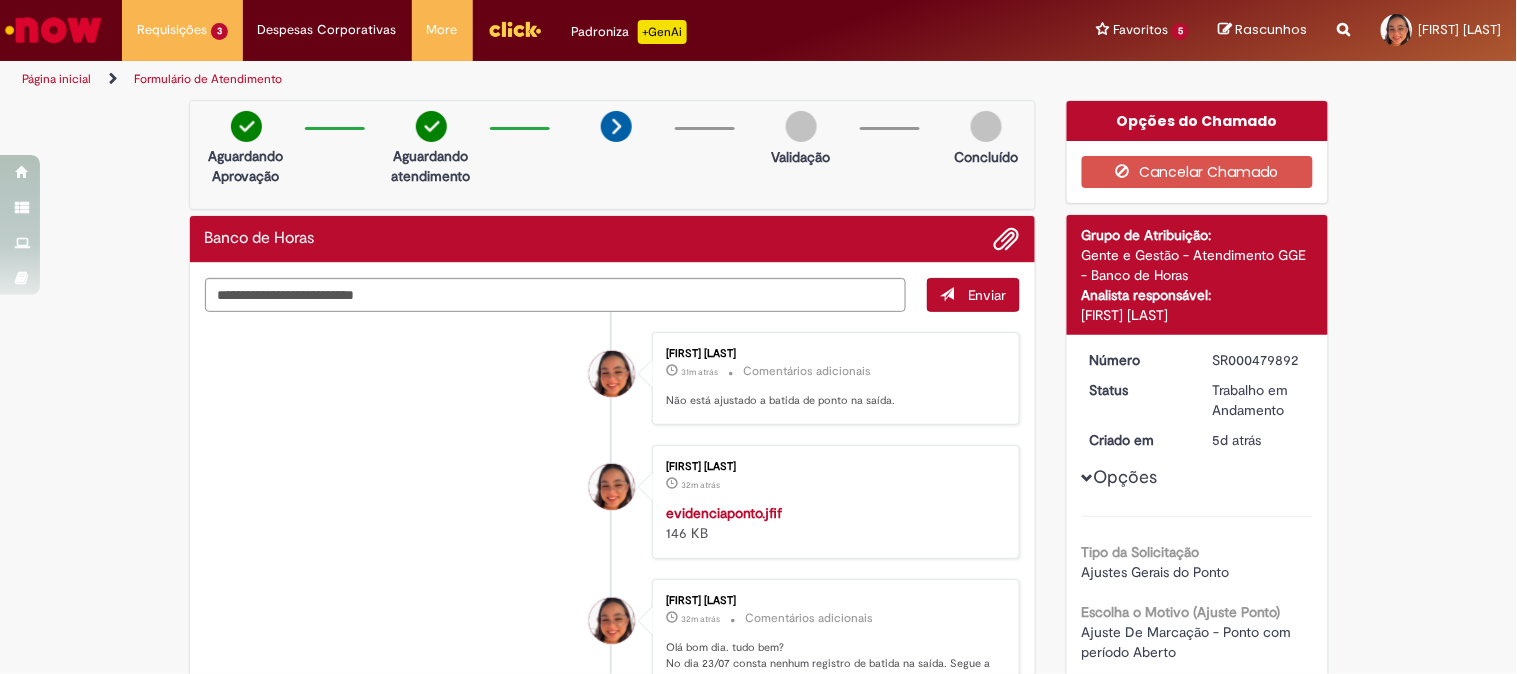 click on "[FIRST] [LAST] [LAST]
32m atrás 32 minutos atrás
evidenciaponto.jfif  146 KB" at bounding box center (613, 502) 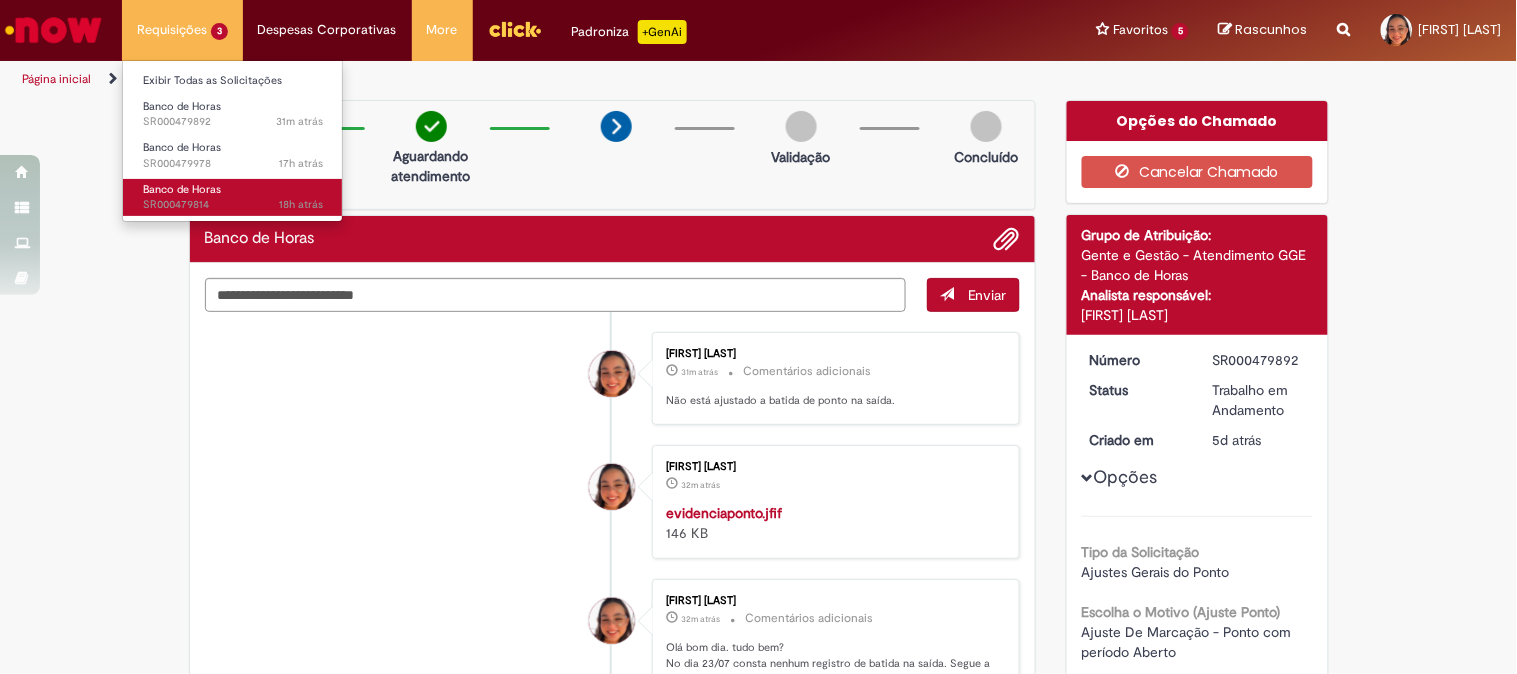 click on "18h atrás 18 horas atrás  SR000479814" at bounding box center (233, 205) 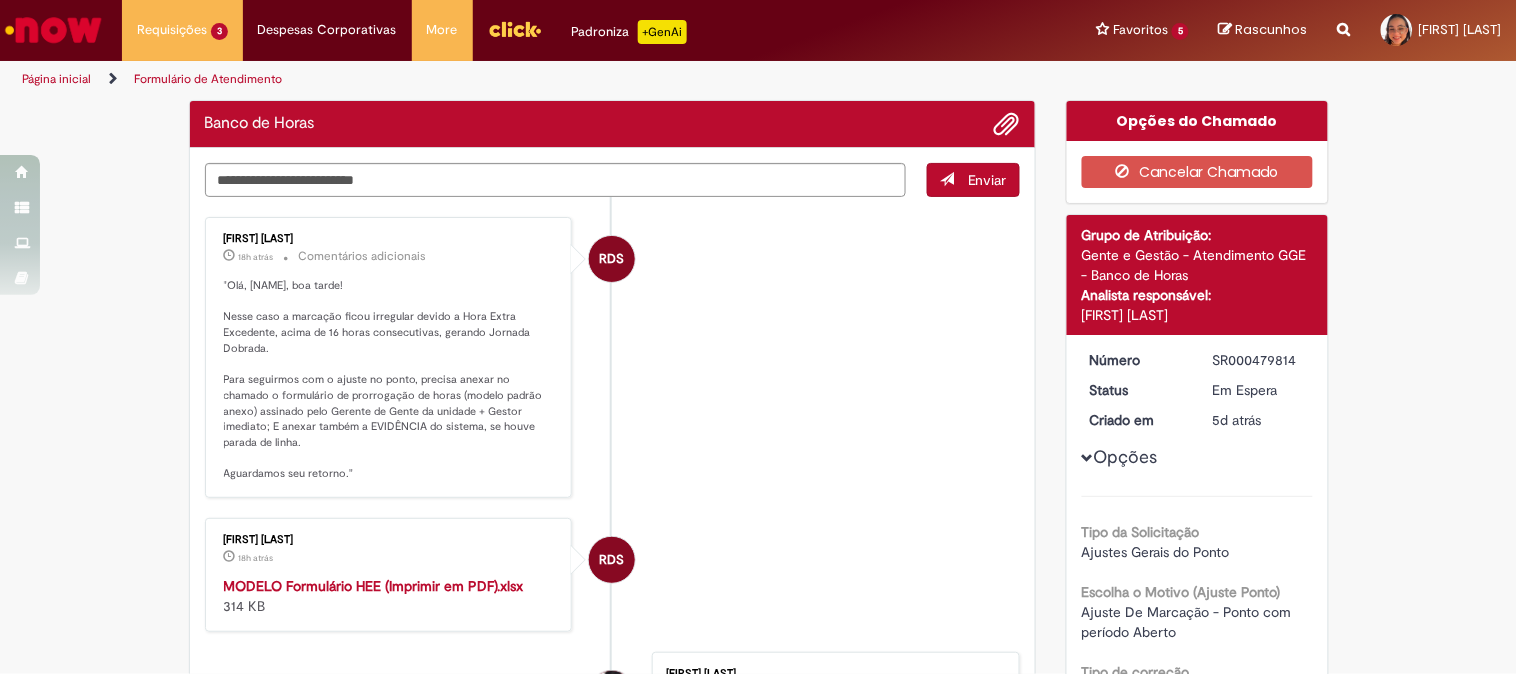 click on "RDS
[FIRST] [LAST]
18h atrás 18 horas atrás     Comentários adicionais
"Olá, [FIRST], boa tarde!
Nesse caso a marcação ficou irregular devido a Hora Extra Excedente, acima de 16 horas consecutivas, gerando Jornada Dobrada.
Para seguirmos com o ajuste no ponto, precisa anexar no chamado o formulário de prorrogação de horas (modelo padrão anexo) assinado pelo Gerente de Gente da unidade + Gestor imediato; E anexar também a EVIDÊNCIA do sistema, se houve parada de linha.
Aguardamos seu retorno."" at bounding box center [613, 357] 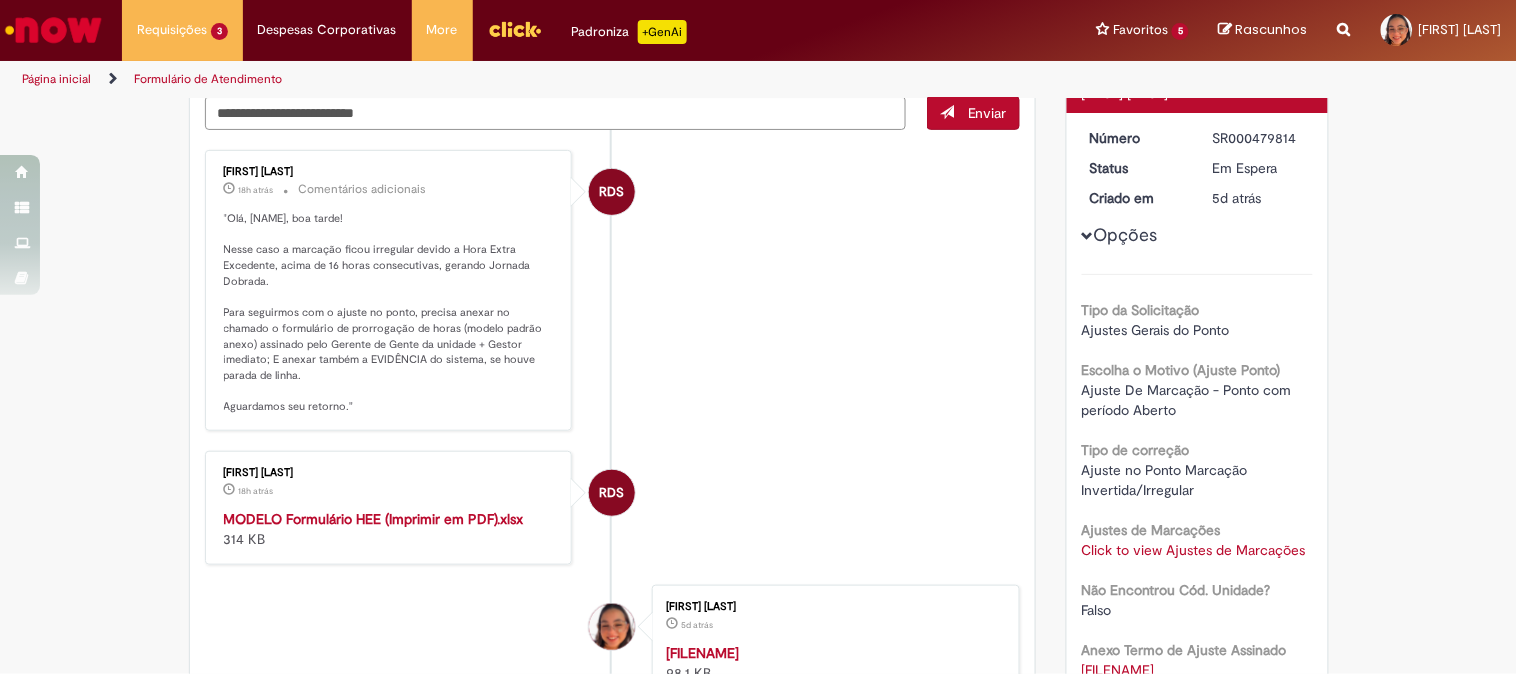 scroll, scrollTop: 0, scrollLeft: 0, axis: both 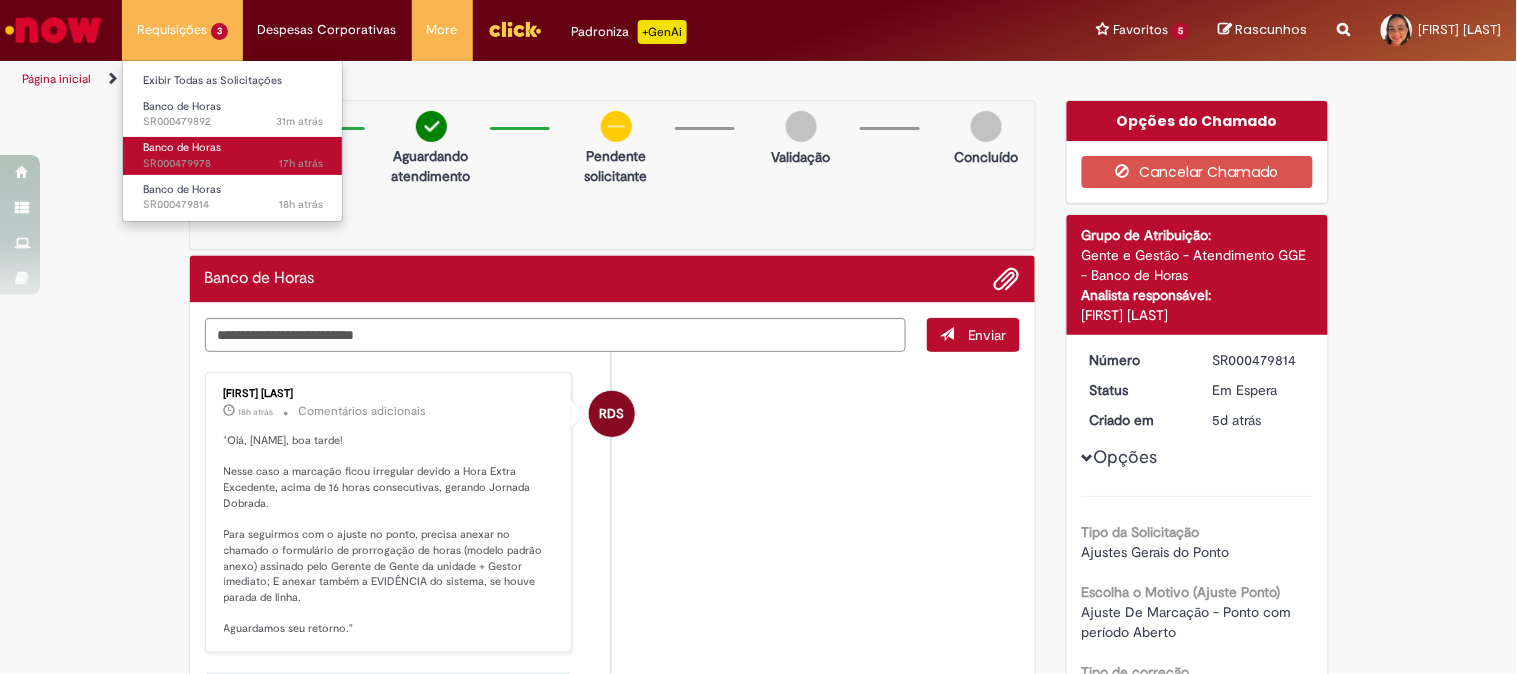 click on "Banco de Horas
17h atrás 17 horas atrás  SR000479978" at bounding box center [233, 155] 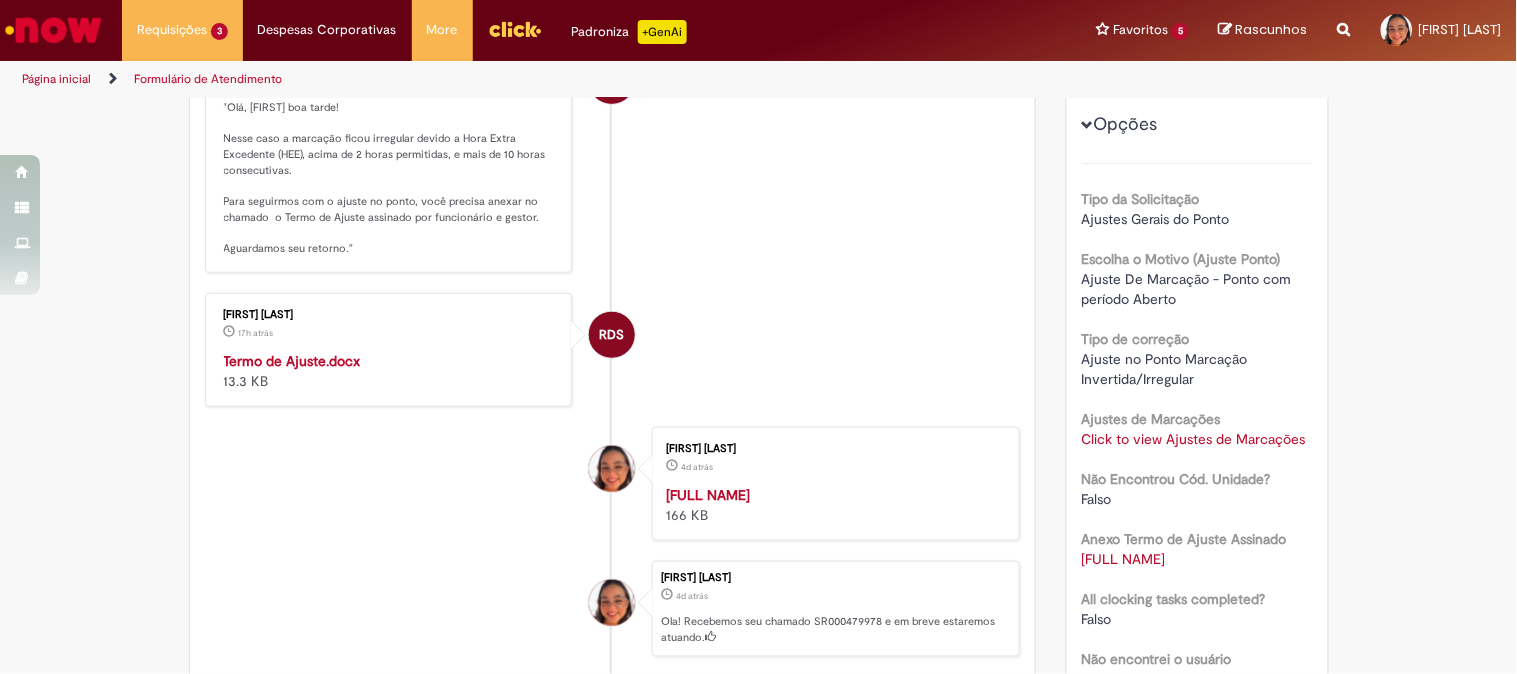 scroll, scrollTop: 555, scrollLeft: 0, axis: vertical 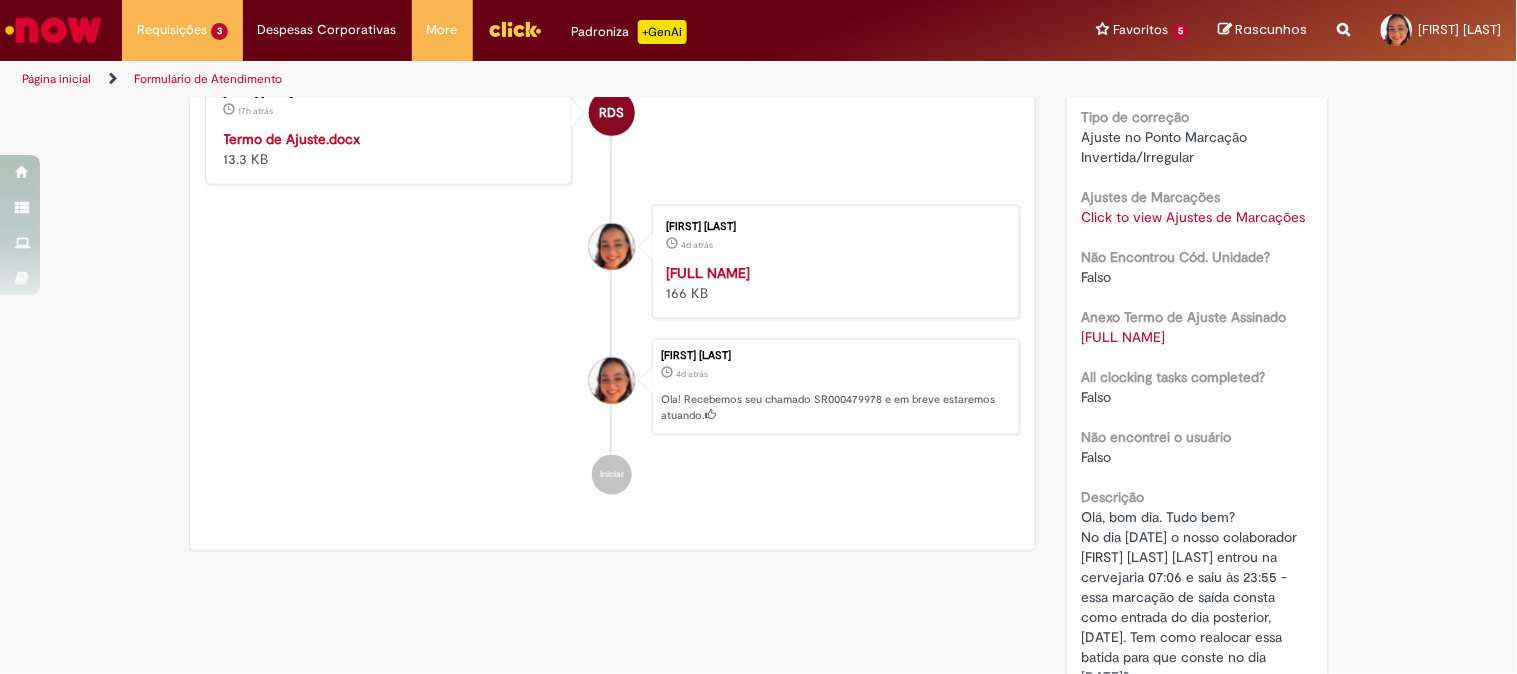 click on "Click to view Ajustes de Marcações" at bounding box center [1194, 217] 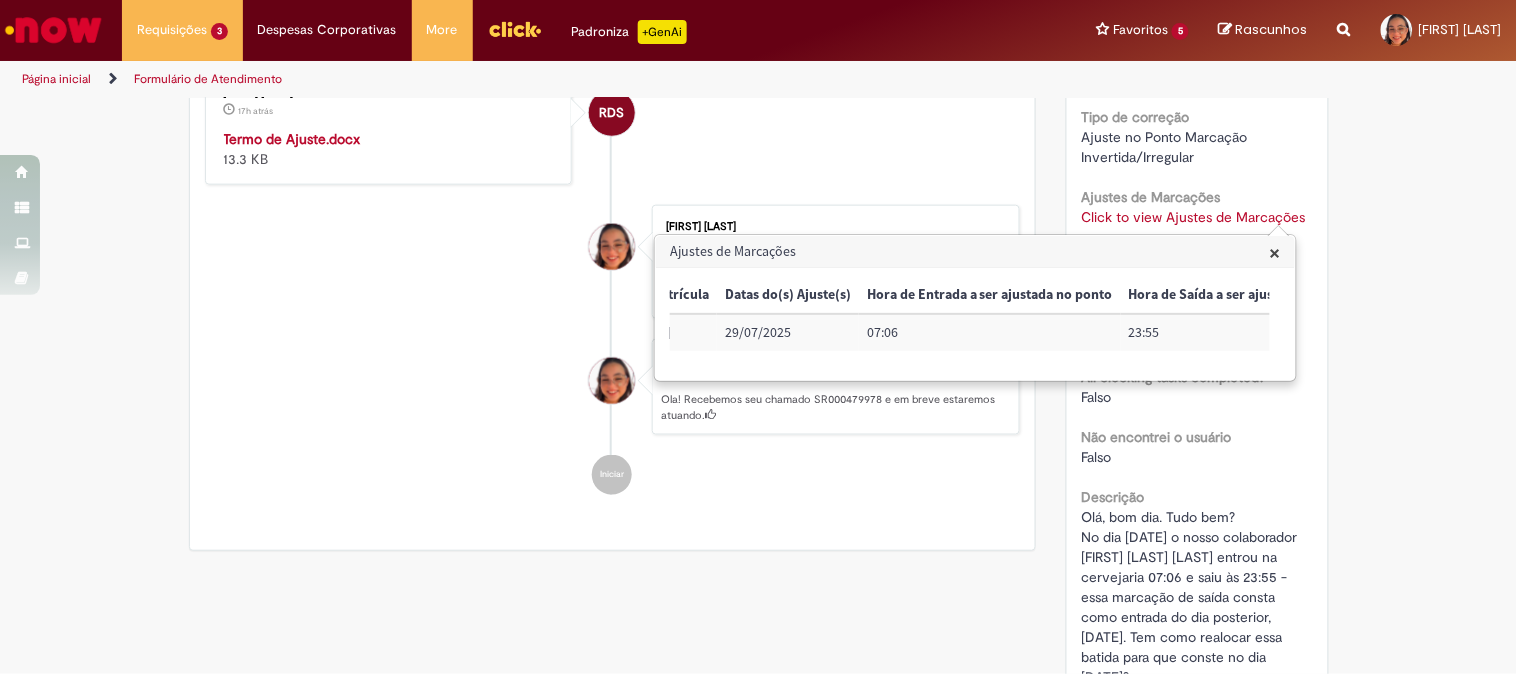 scroll, scrollTop: 0, scrollLeft: 453, axis: horizontal 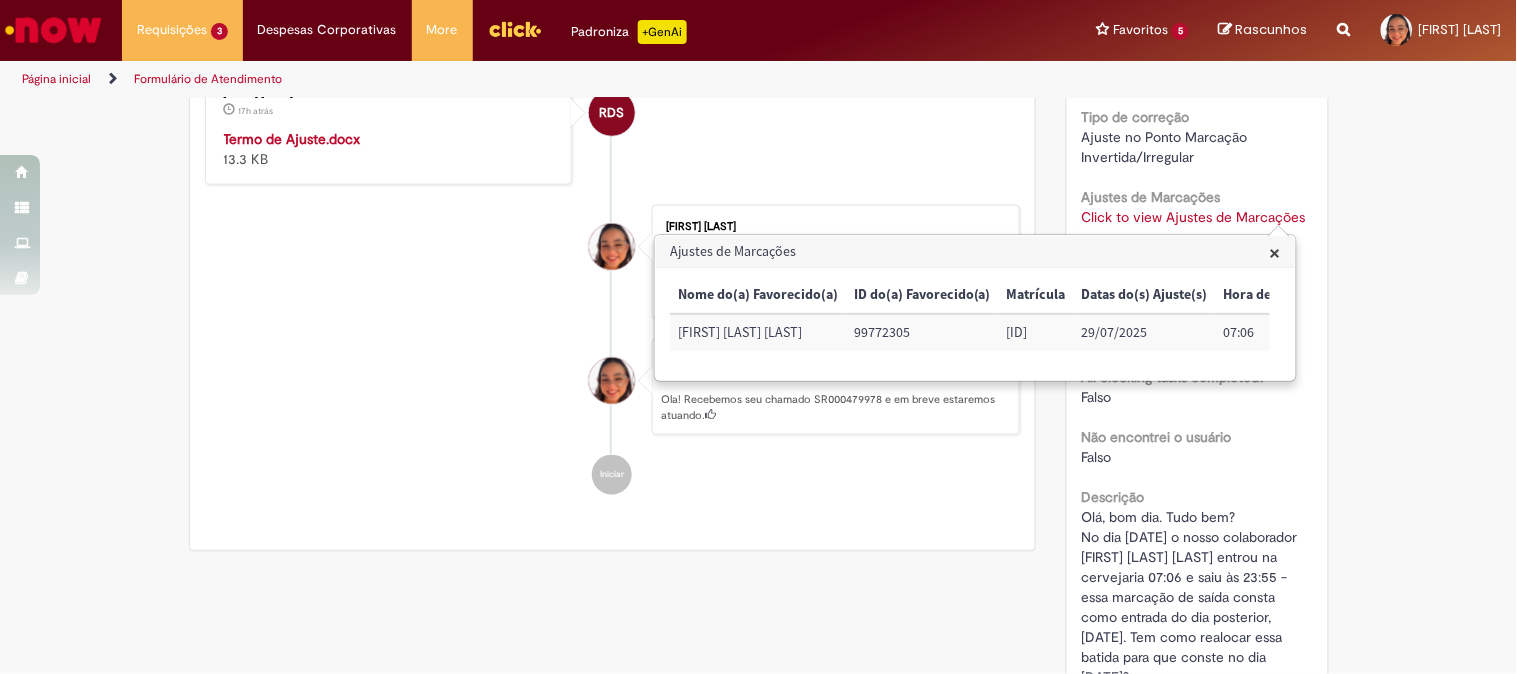 click on "Ajustes de Marcações" at bounding box center [975, 252] 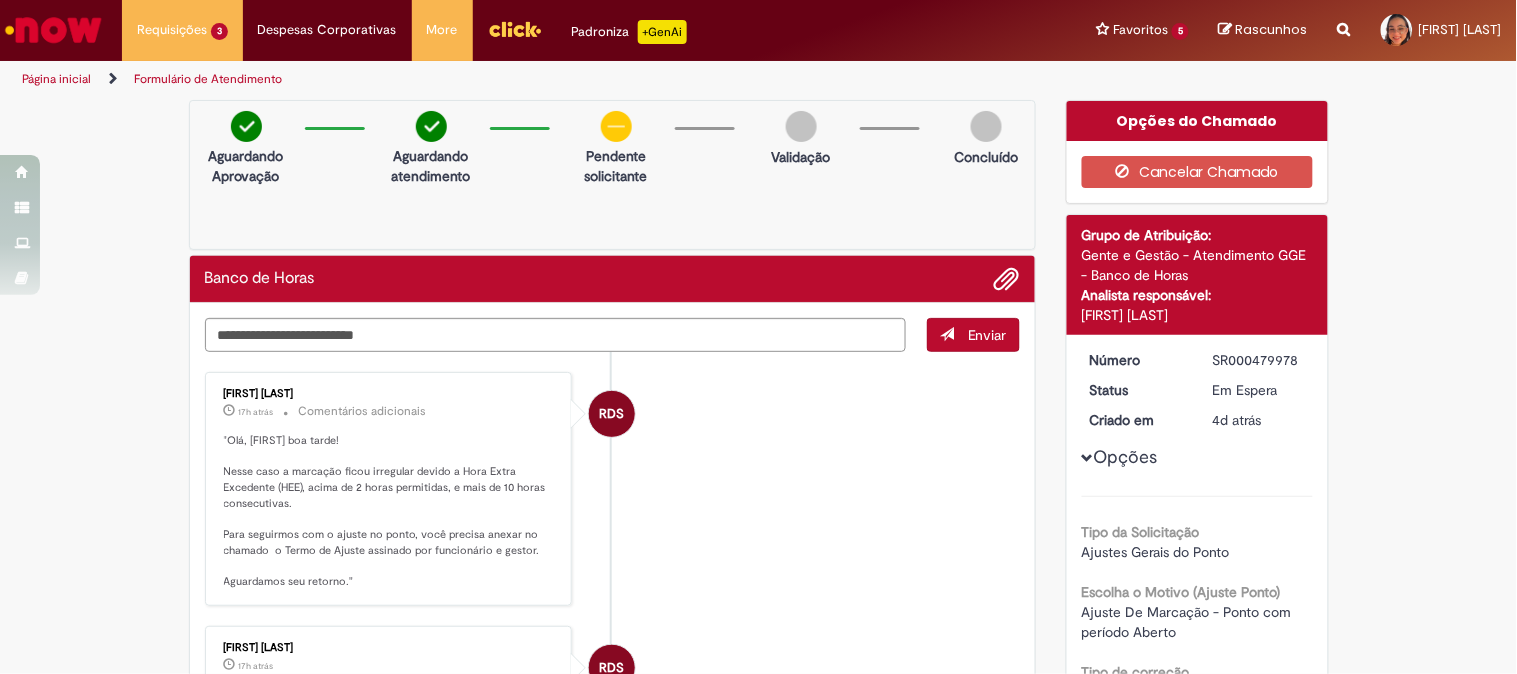 scroll, scrollTop: 222, scrollLeft: 0, axis: vertical 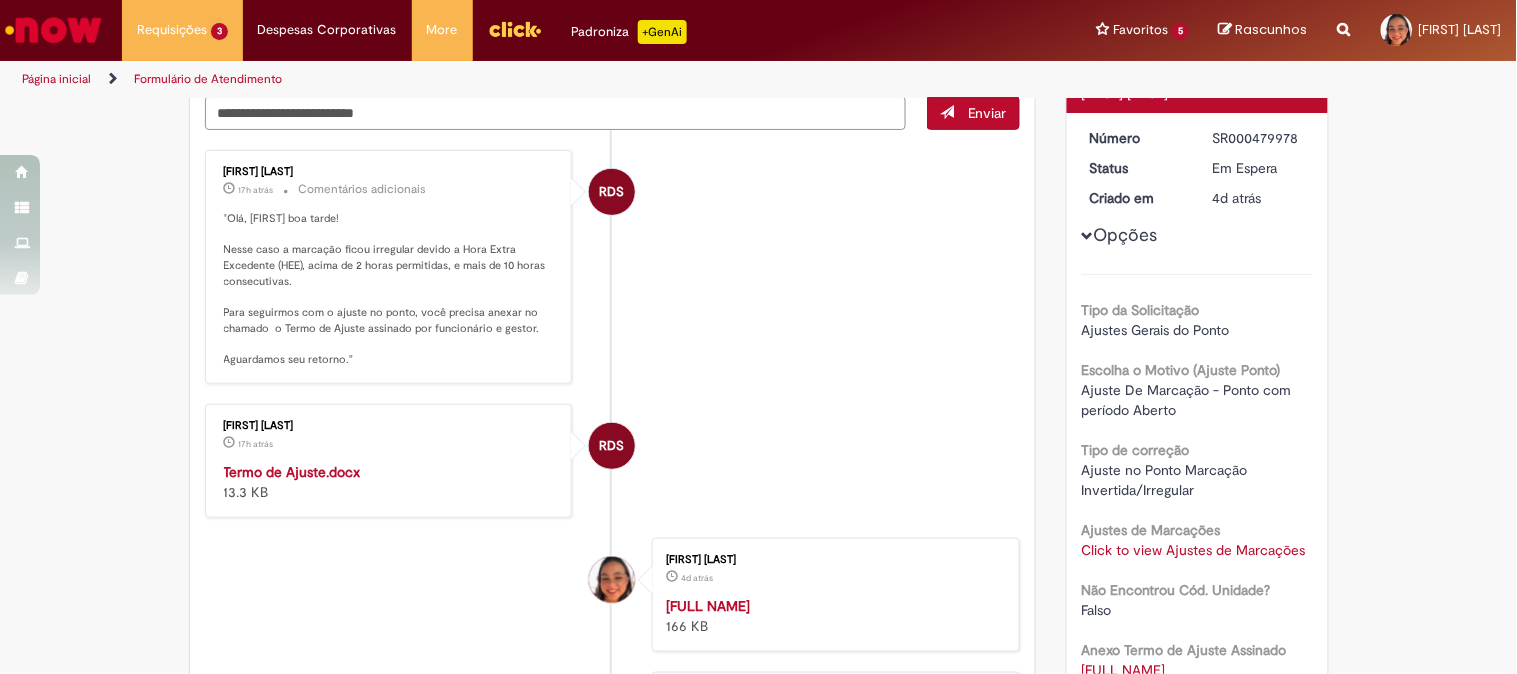 click on "Termo de Ajuste.docx" at bounding box center [292, 472] 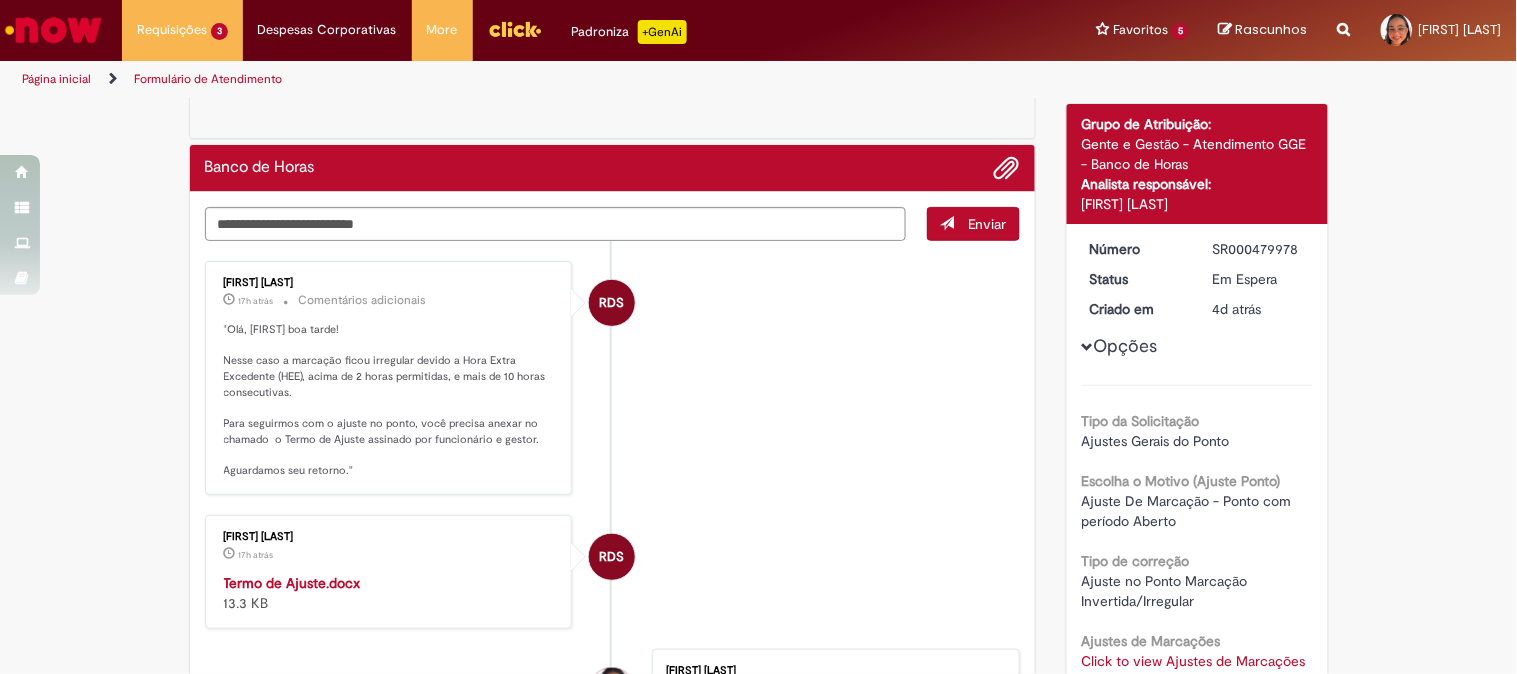 scroll, scrollTop: 222, scrollLeft: 0, axis: vertical 